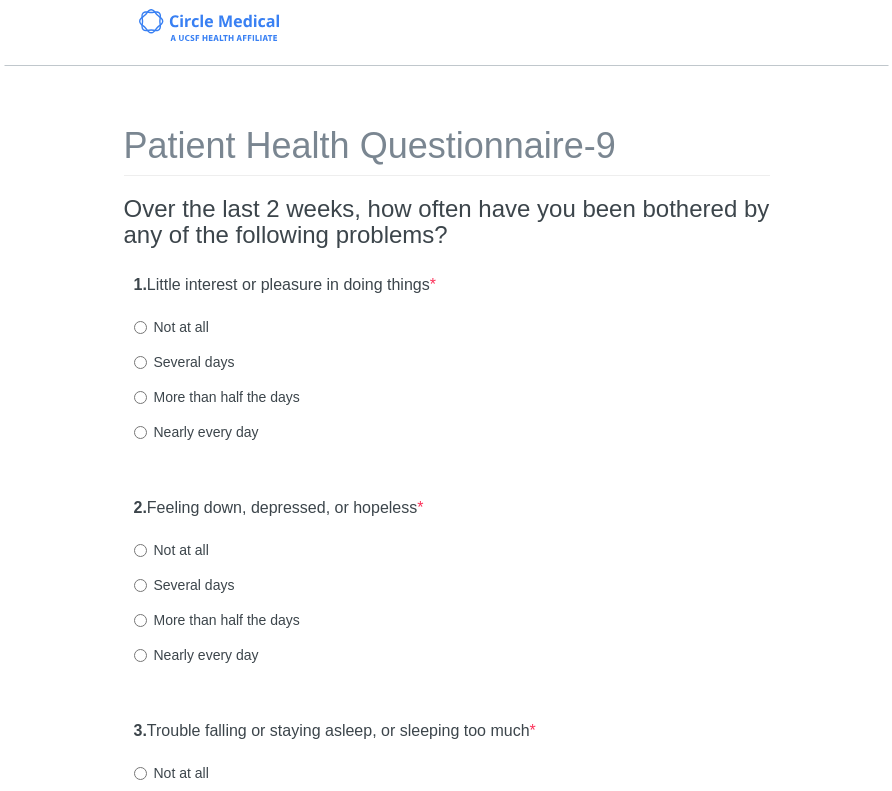 scroll, scrollTop: 0, scrollLeft: 0, axis: both 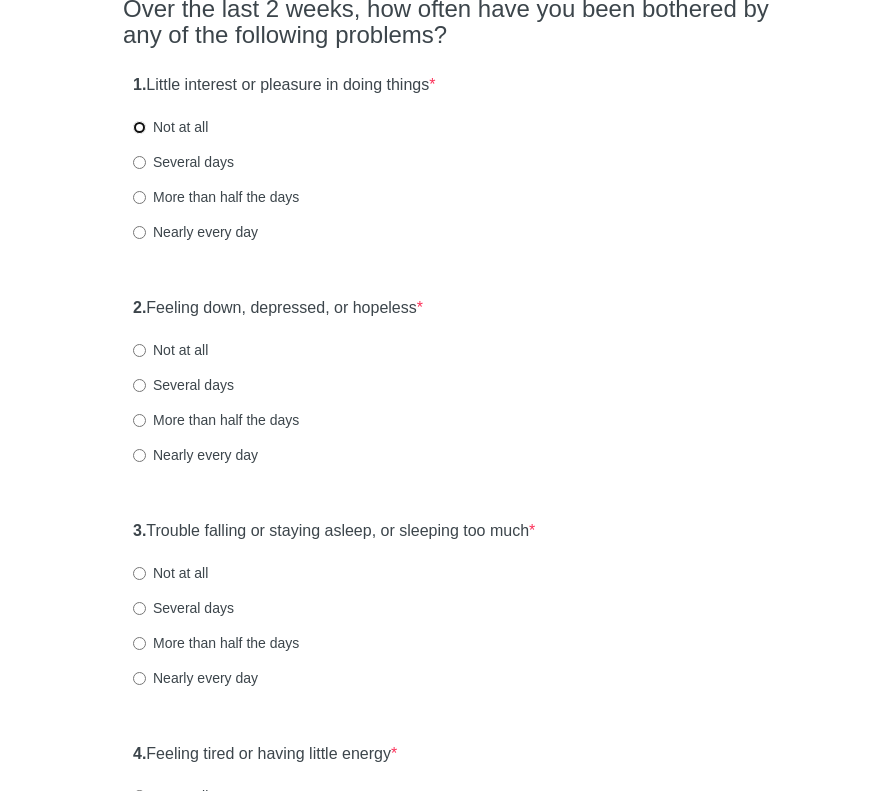 click on "Not at all" at bounding box center (139, 127) 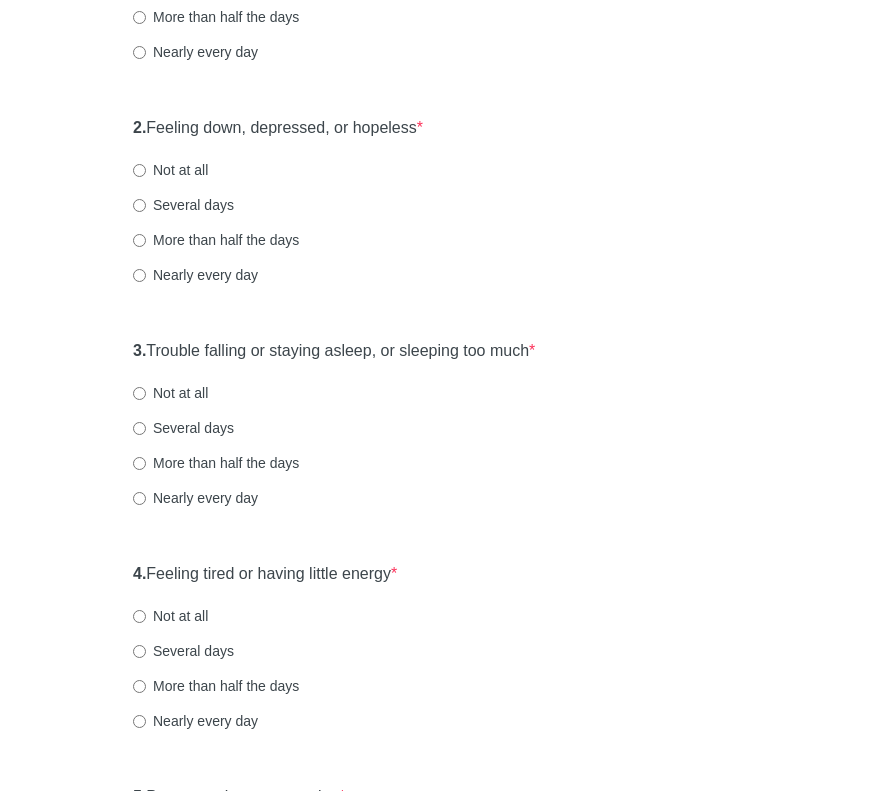 scroll, scrollTop: 400, scrollLeft: 0, axis: vertical 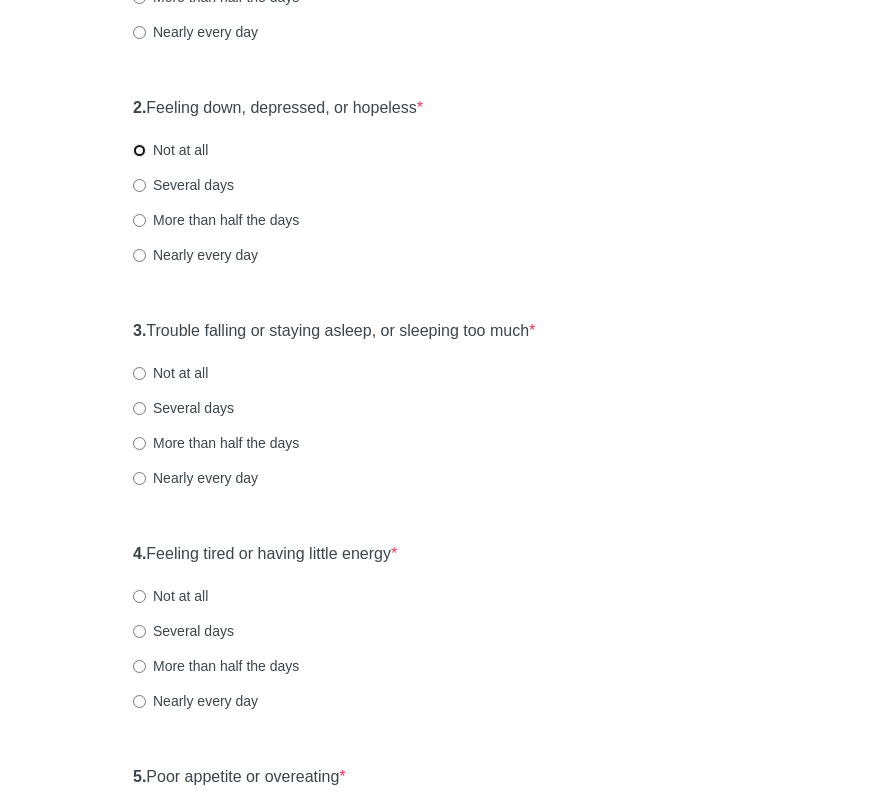 click on "Not at all" at bounding box center [139, 150] 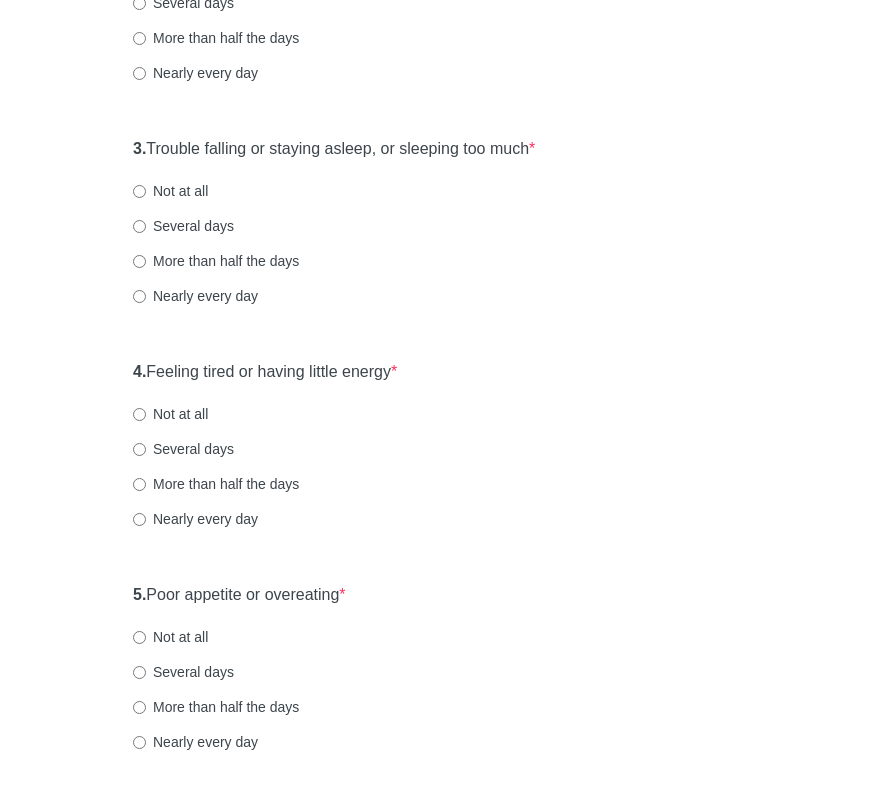 scroll, scrollTop: 600, scrollLeft: 0, axis: vertical 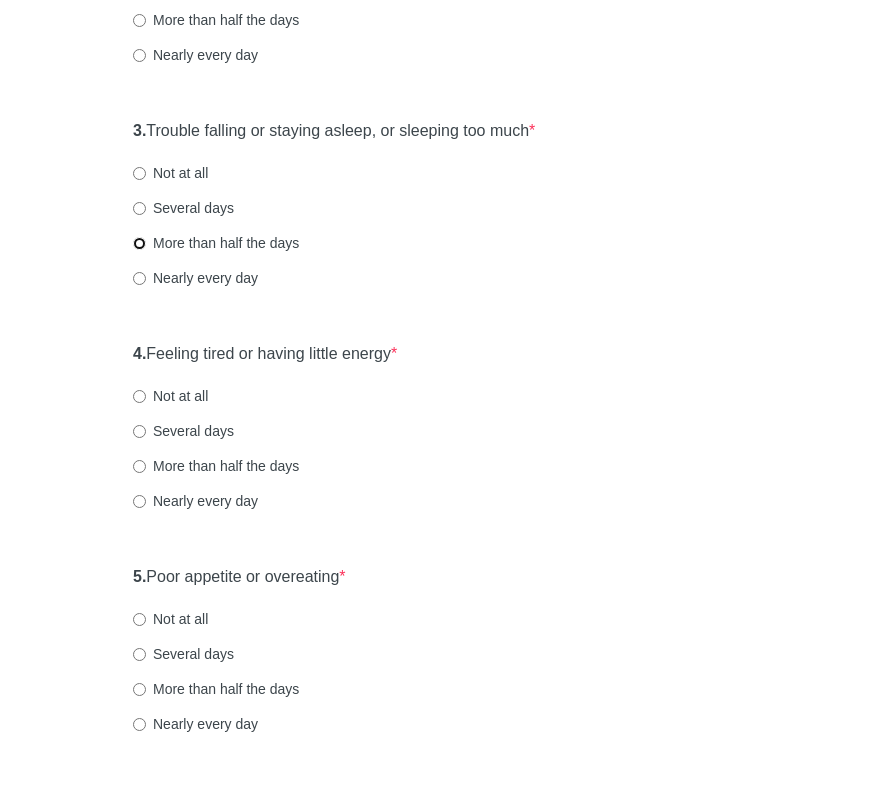 click on "More than half the days" at bounding box center (139, 243) 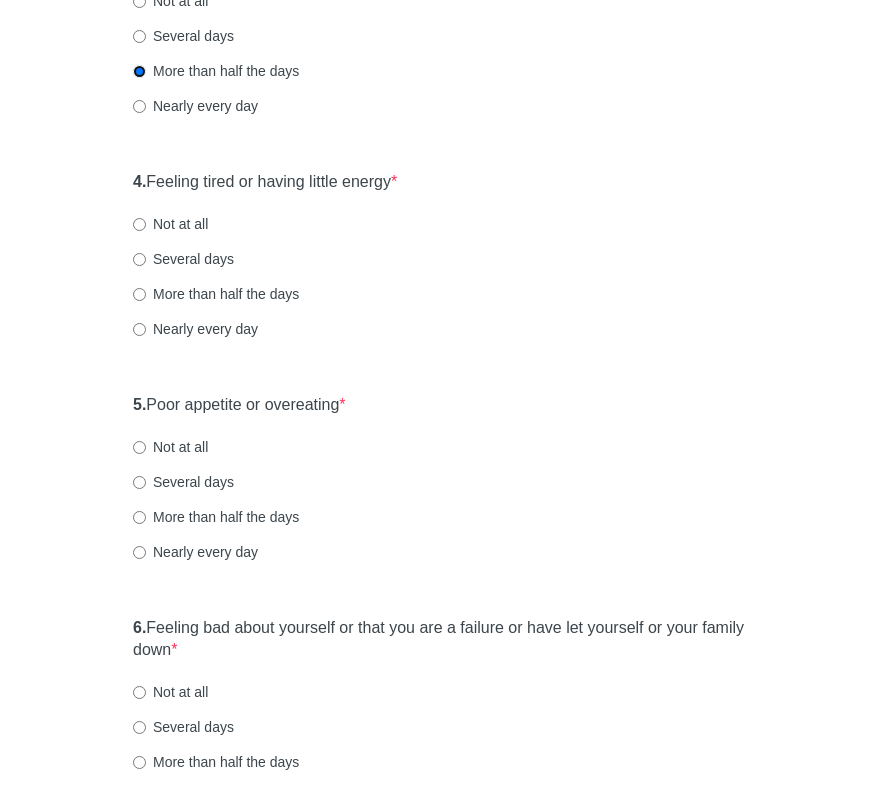 scroll, scrollTop: 800, scrollLeft: 0, axis: vertical 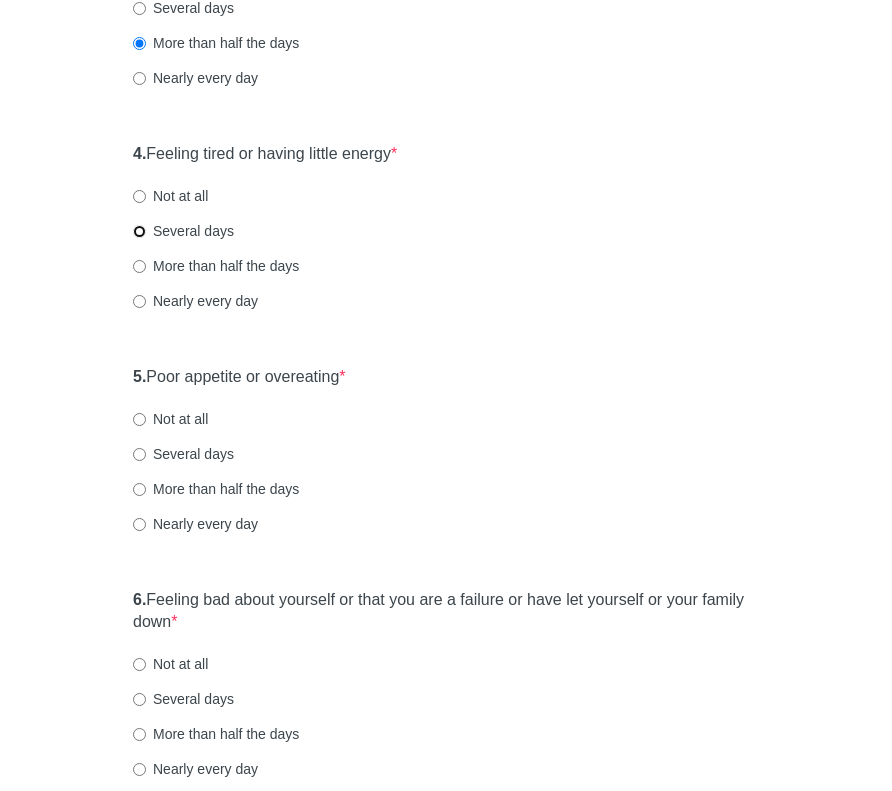 click on "Several days" at bounding box center (139, 231) 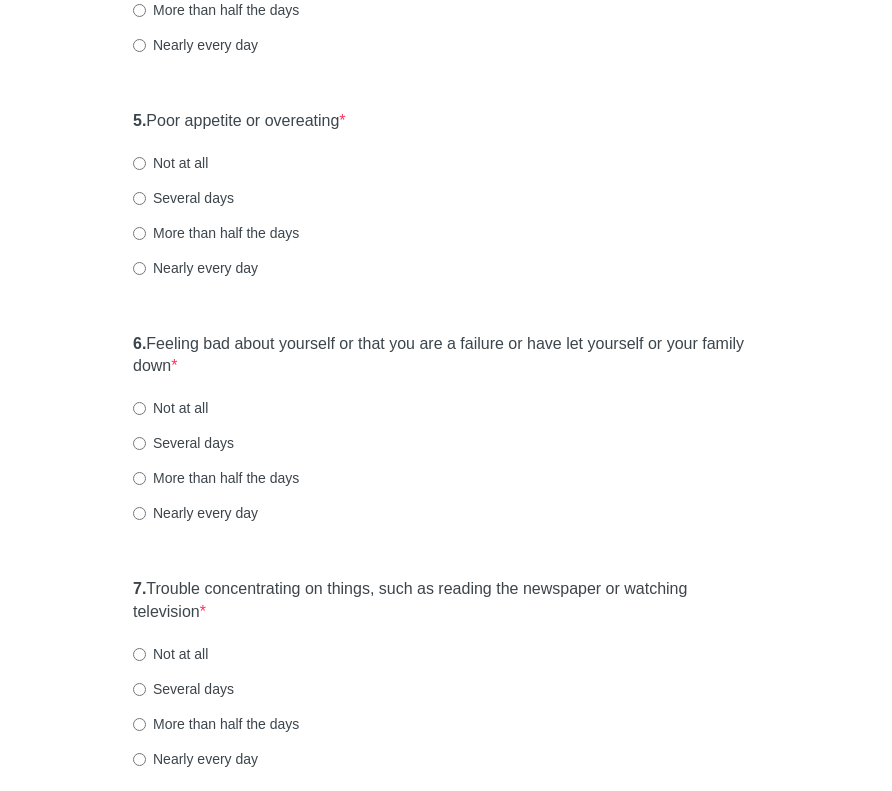 scroll, scrollTop: 1100, scrollLeft: 0, axis: vertical 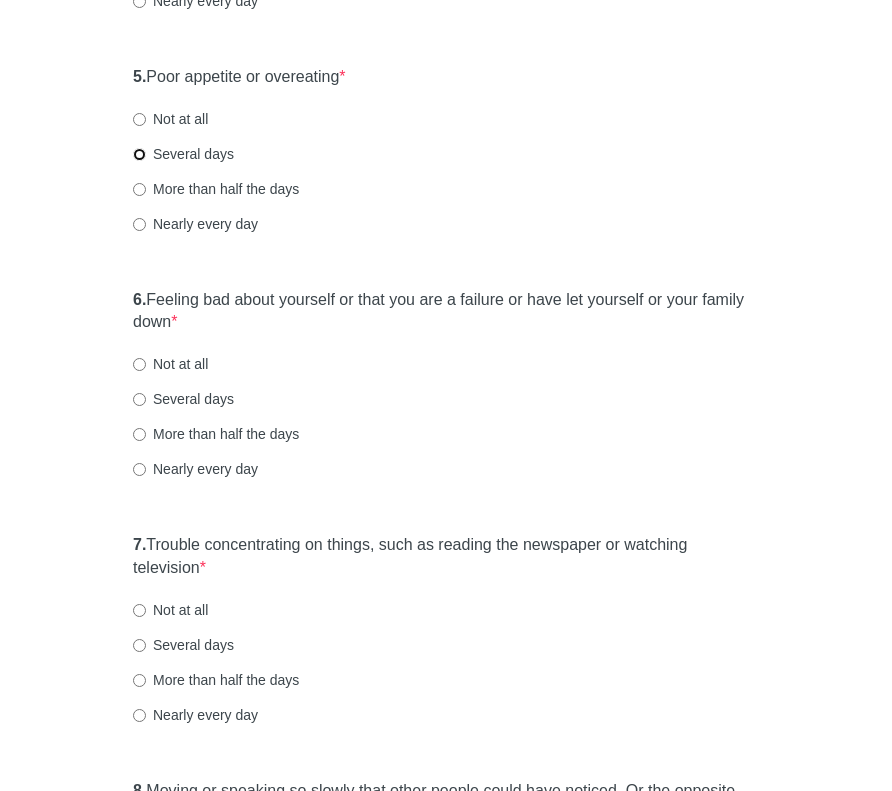 click on "Several days" at bounding box center [139, 154] 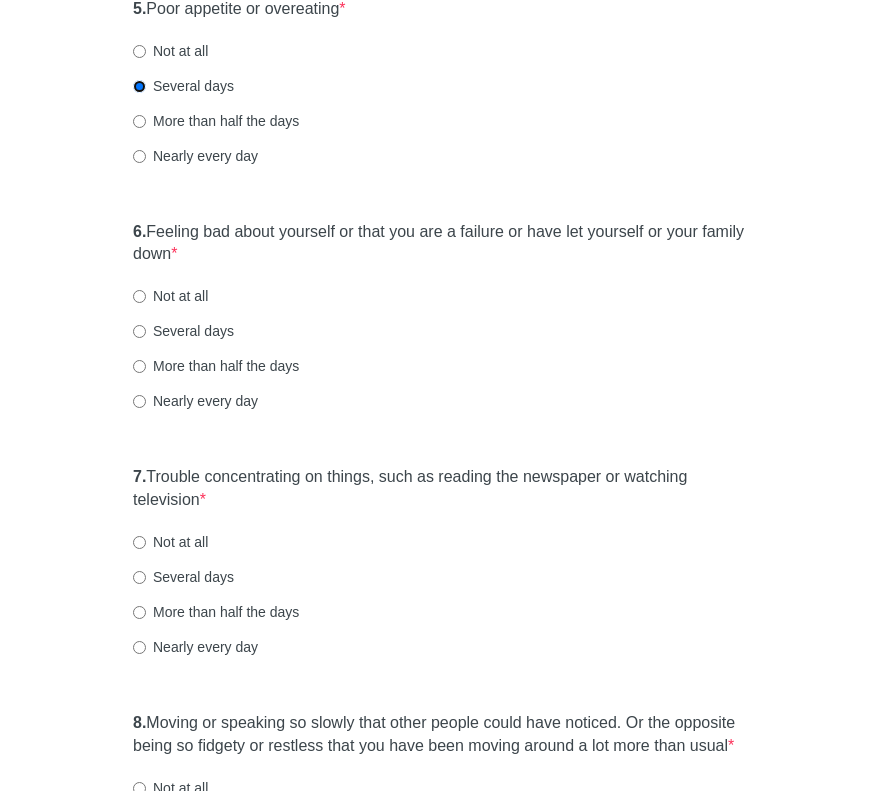 scroll, scrollTop: 1200, scrollLeft: 0, axis: vertical 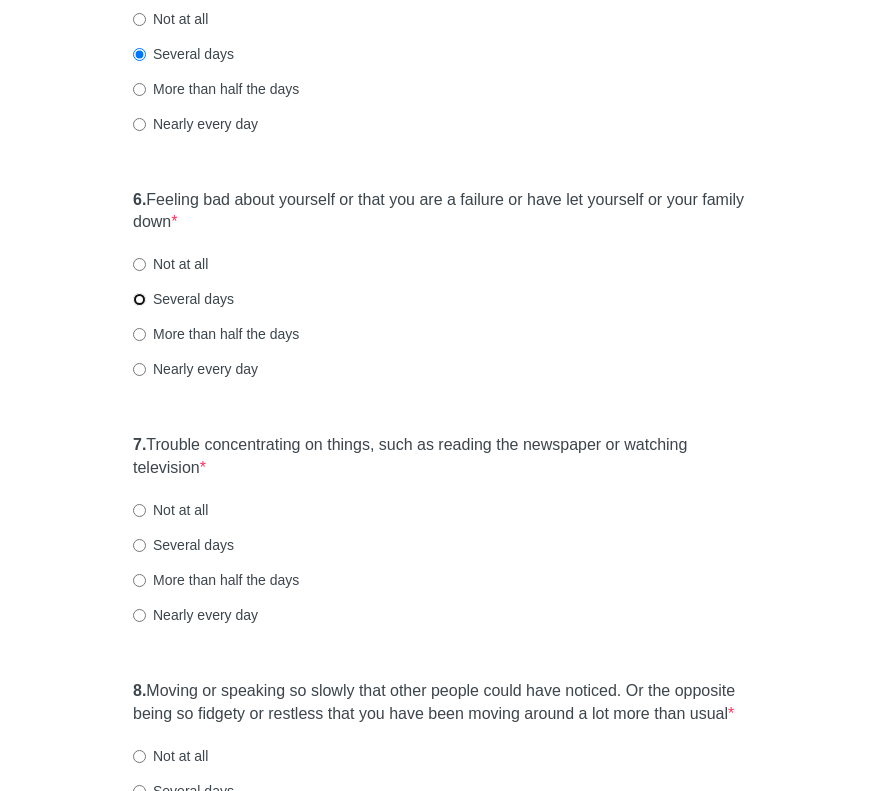 click on "Several days" at bounding box center (139, 299) 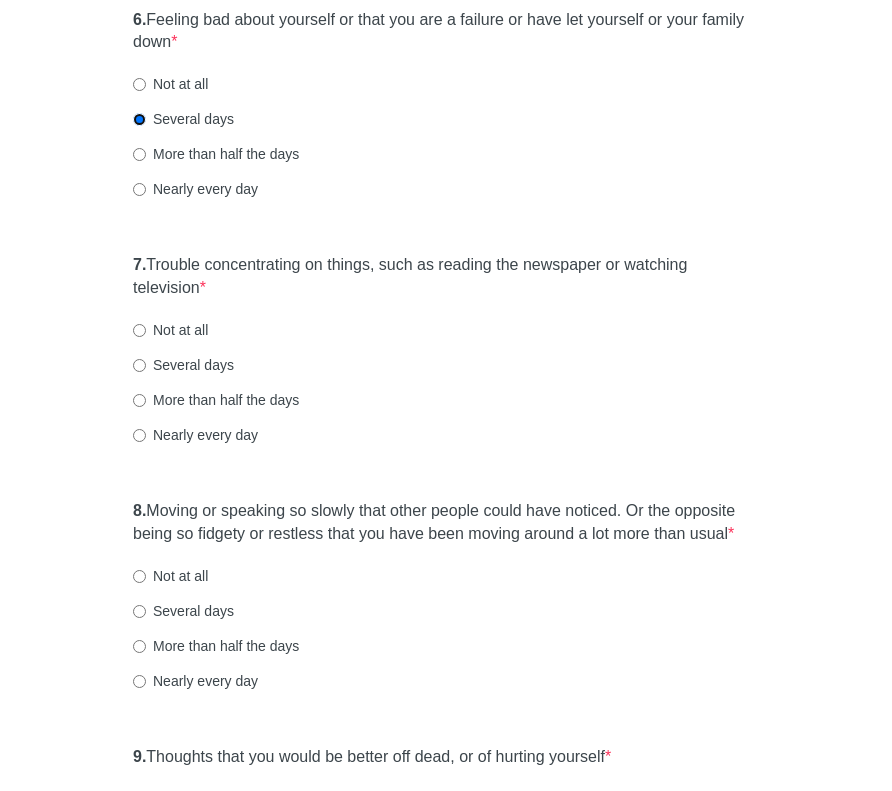 scroll, scrollTop: 1400, scrollLeft: 0, axis: vertical 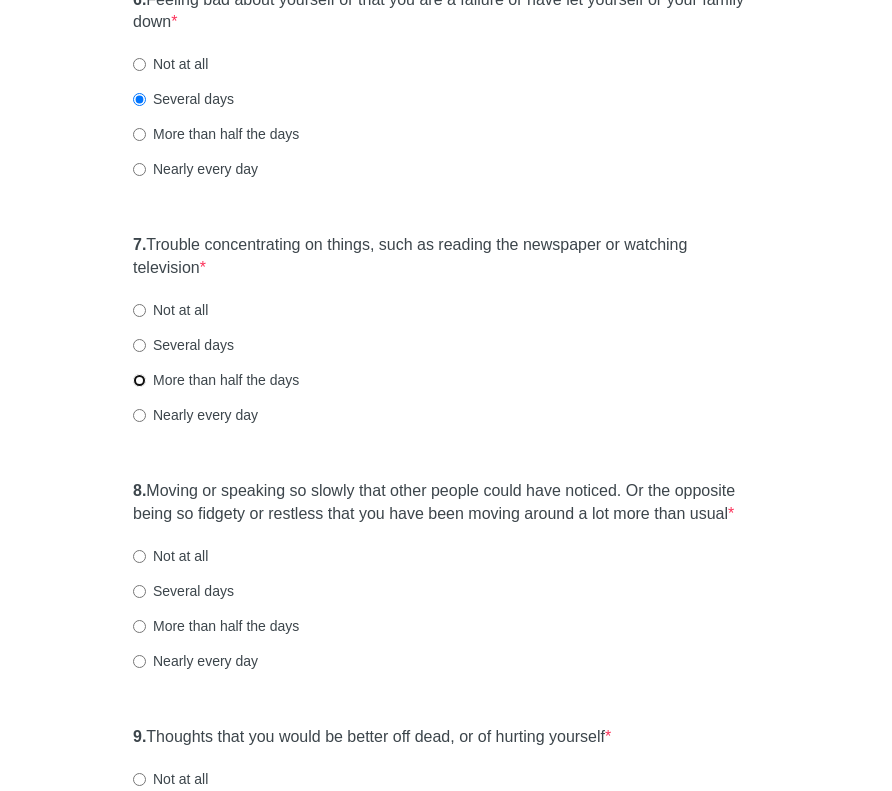 click on "More than half the days" at bounding box center [139, 380] 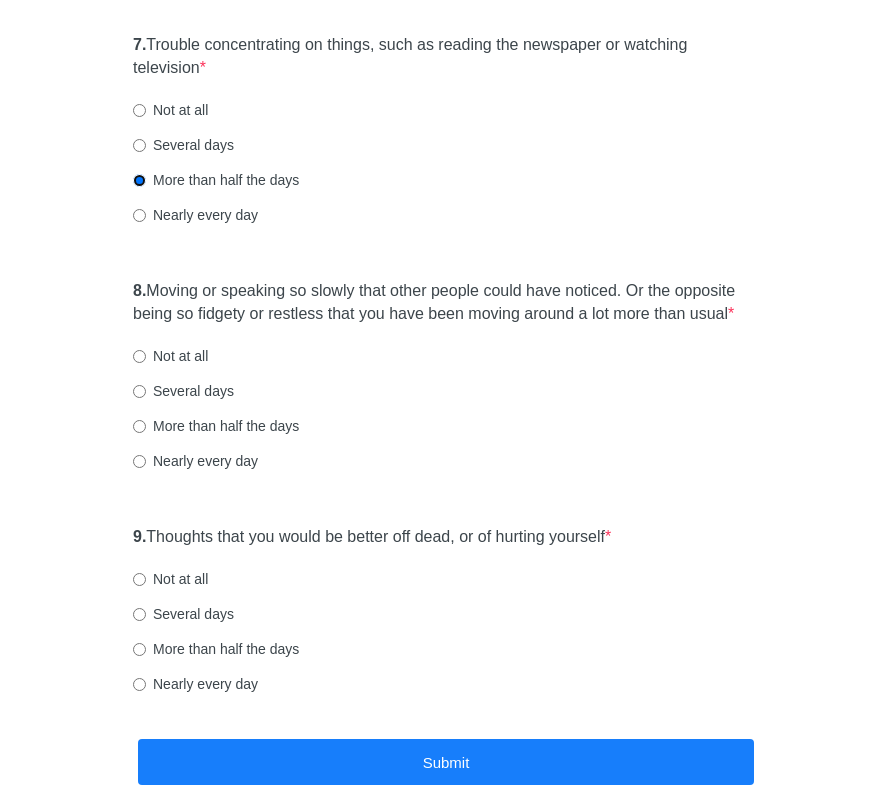 scroll, scrollTop: 1700, scrollLeft: 0, axis: vertical 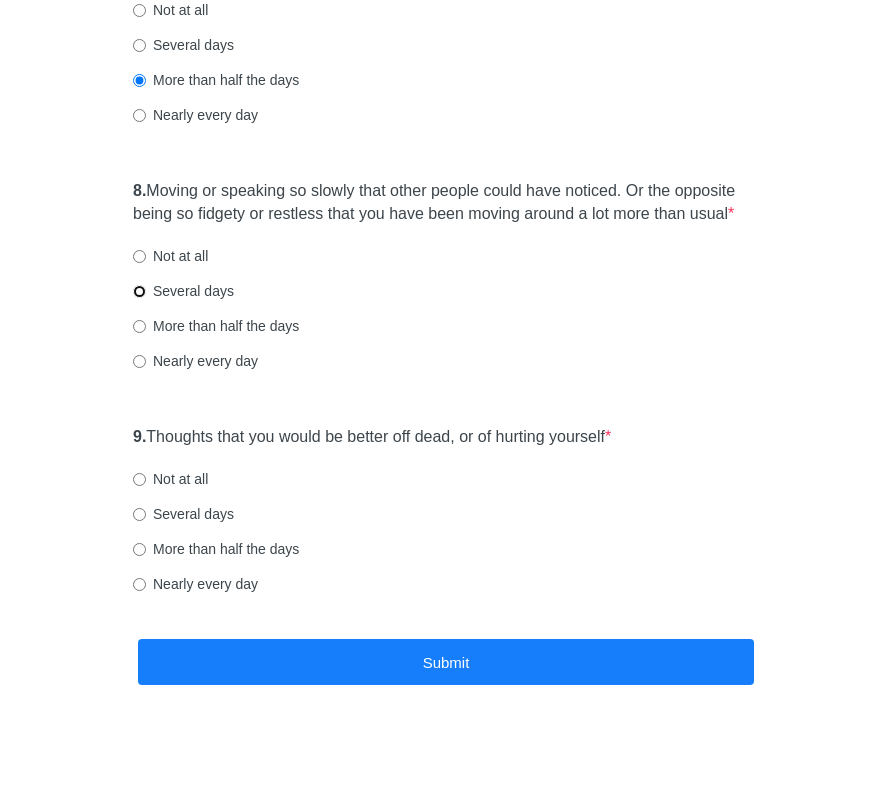 click on "Several days" at bounding box center [139, 291] 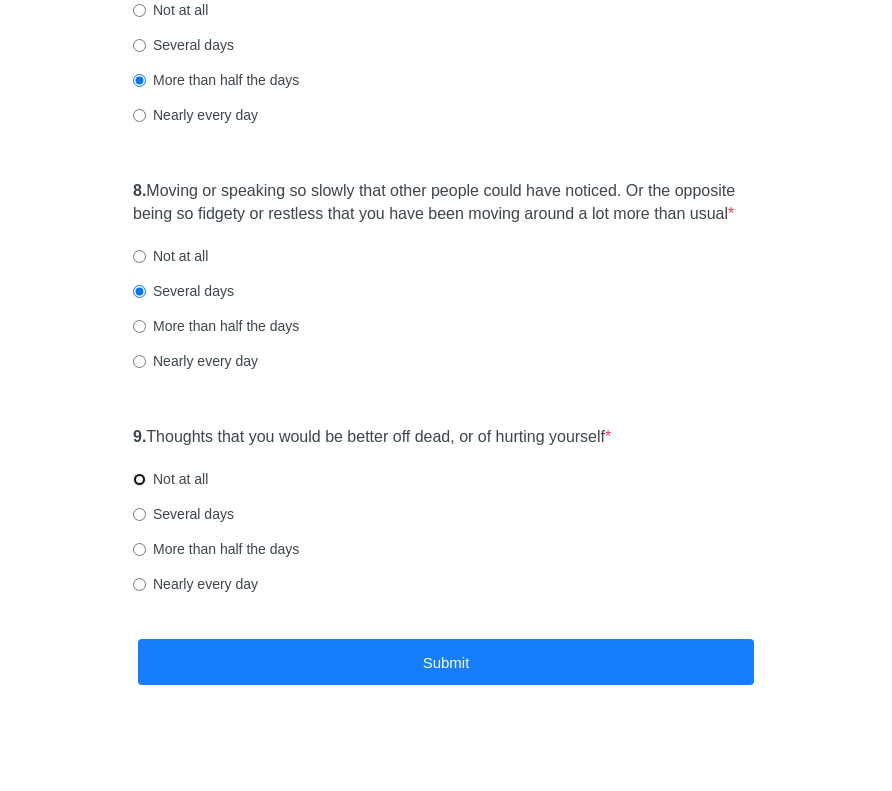 click on "Not at all" at bounding box center (139, 479) 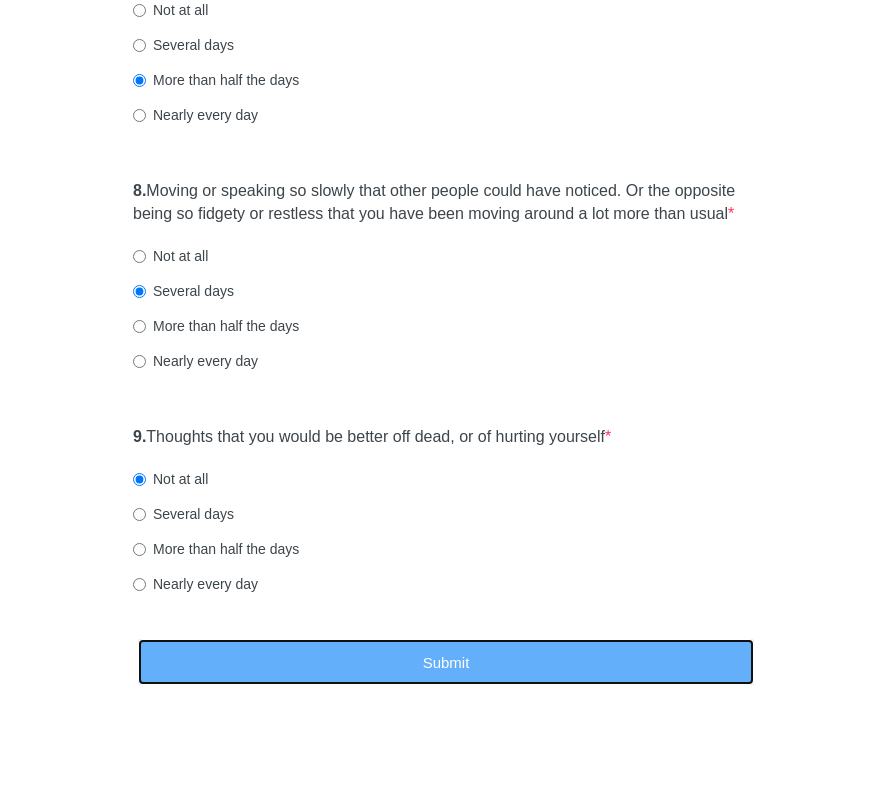 click on "Submit" at bounding box center (446, 662) 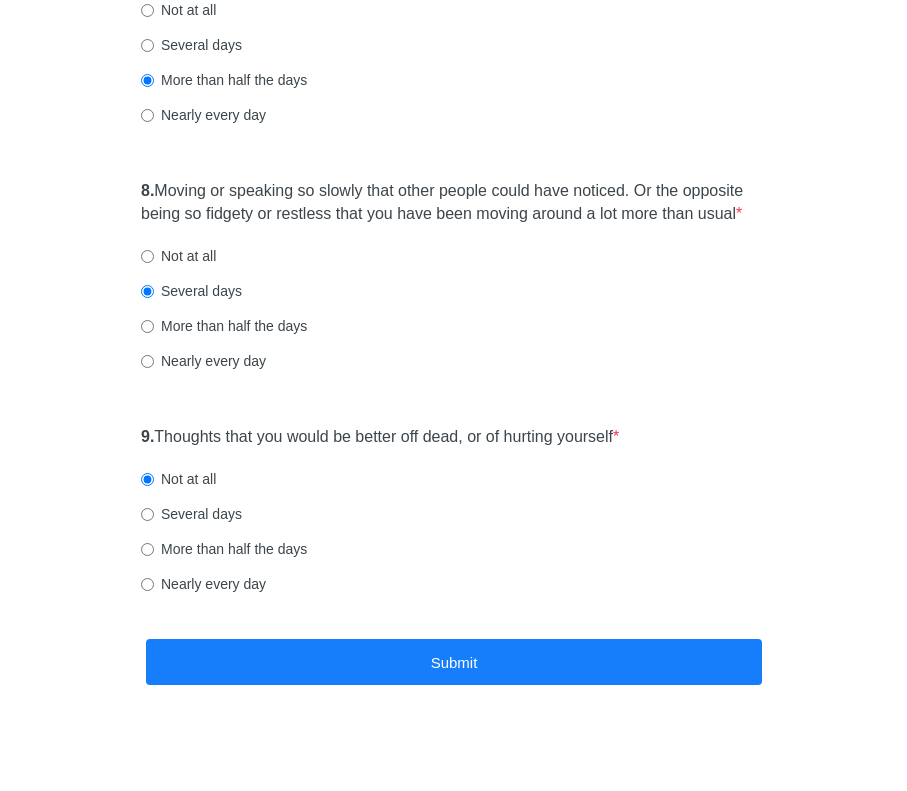 scroll, scrollTop: 0, scrollLeft: 0, axis: both 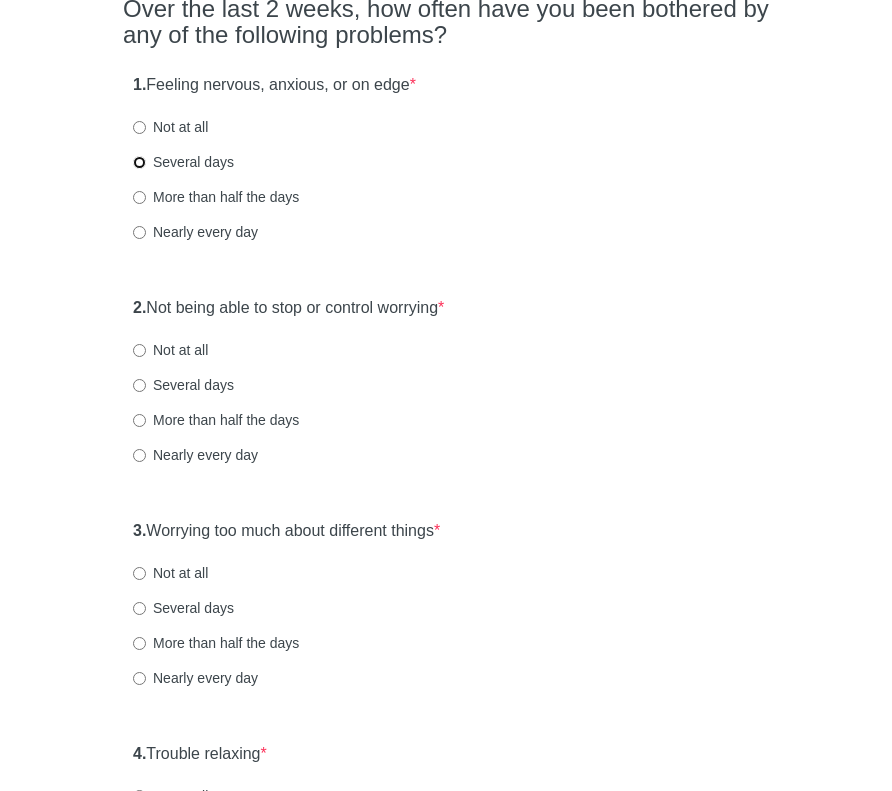 click on "Several days" at bounding box center [139, 162] 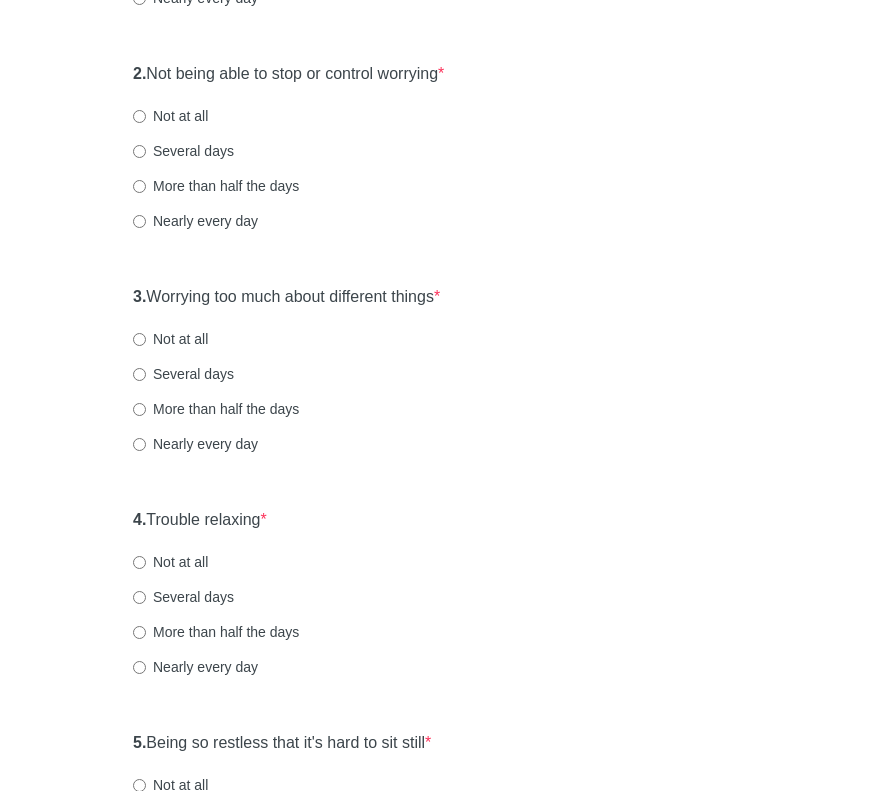 scroll, scrollTop: 400, scrollLeft: 0, axis: vertical 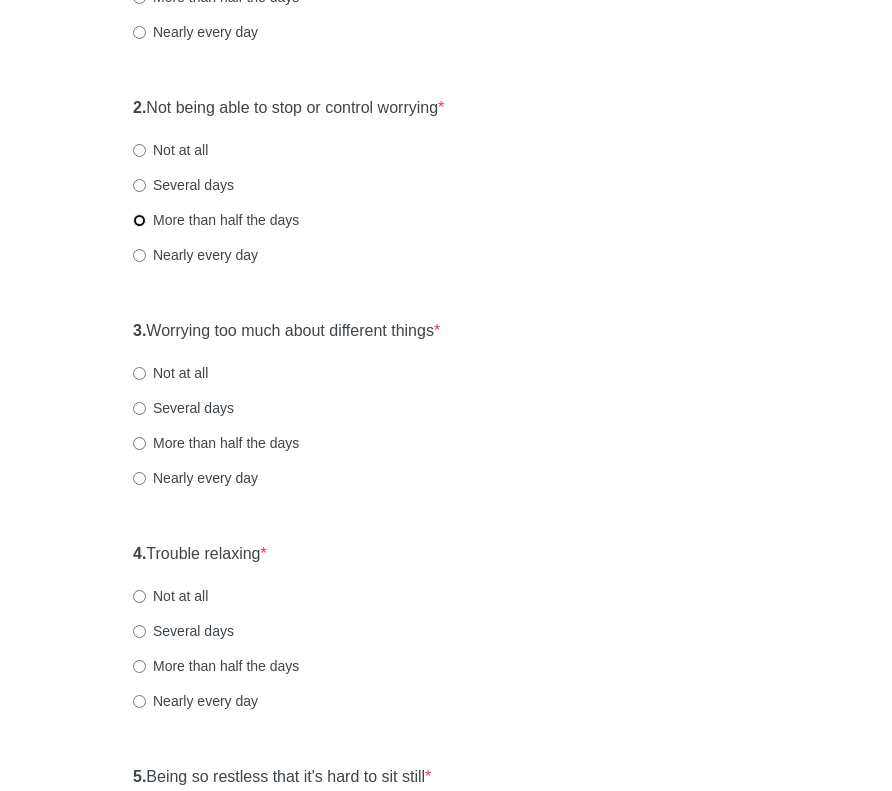 click on "More than half the days" at bounding box center [139, 220] 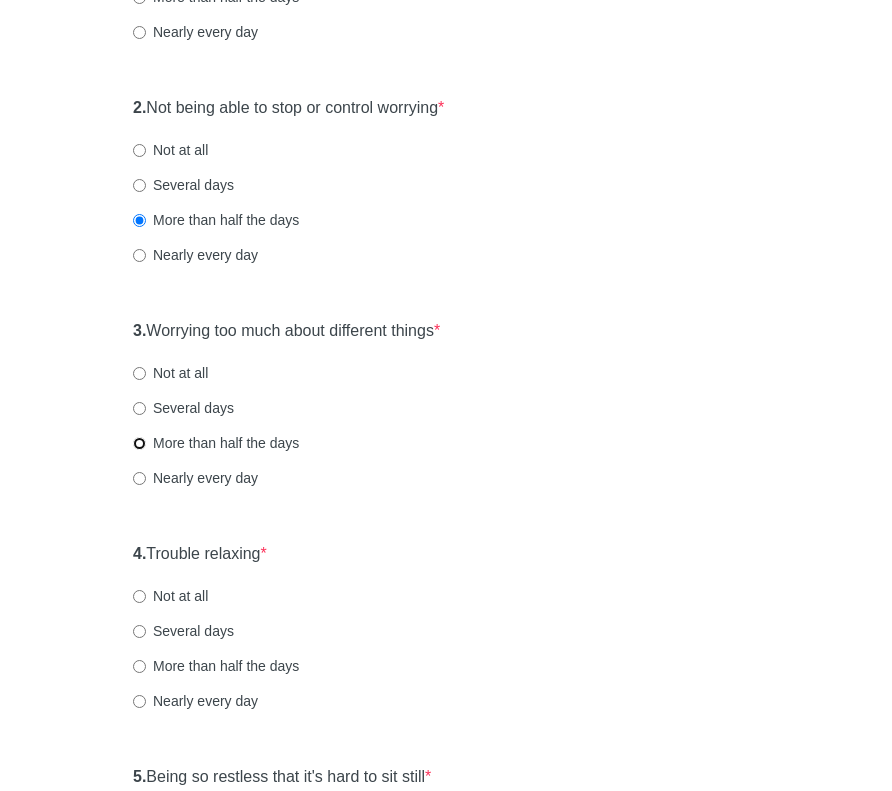 click on "More than half the days" at bounding box center [139, 443] 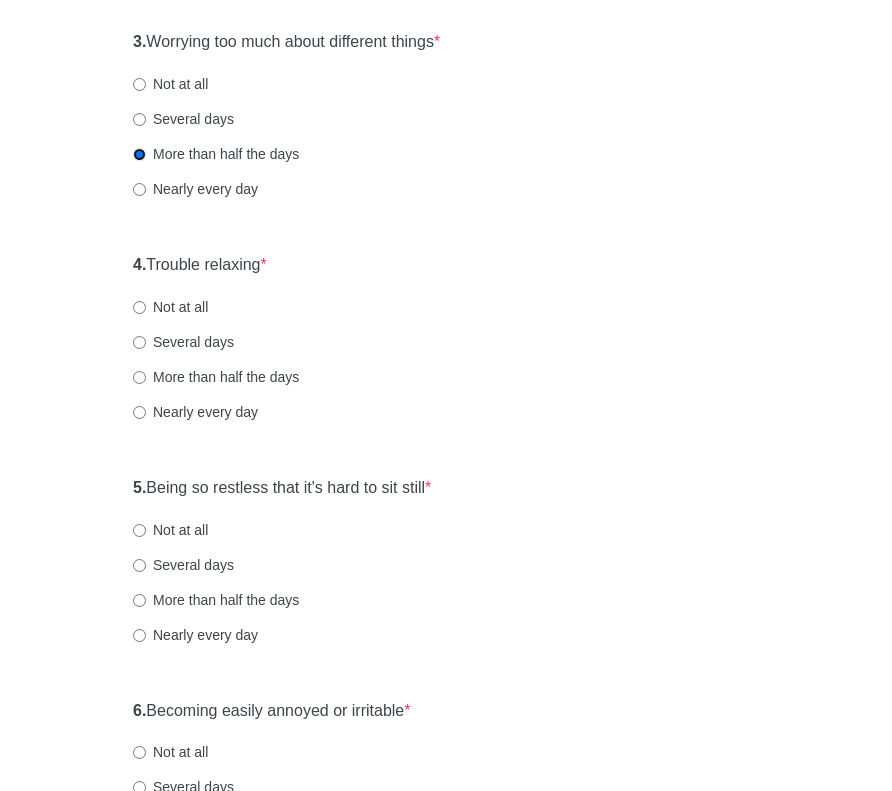 scroll, scrollTop: 700, scrollLeft: 0, axis: vertical 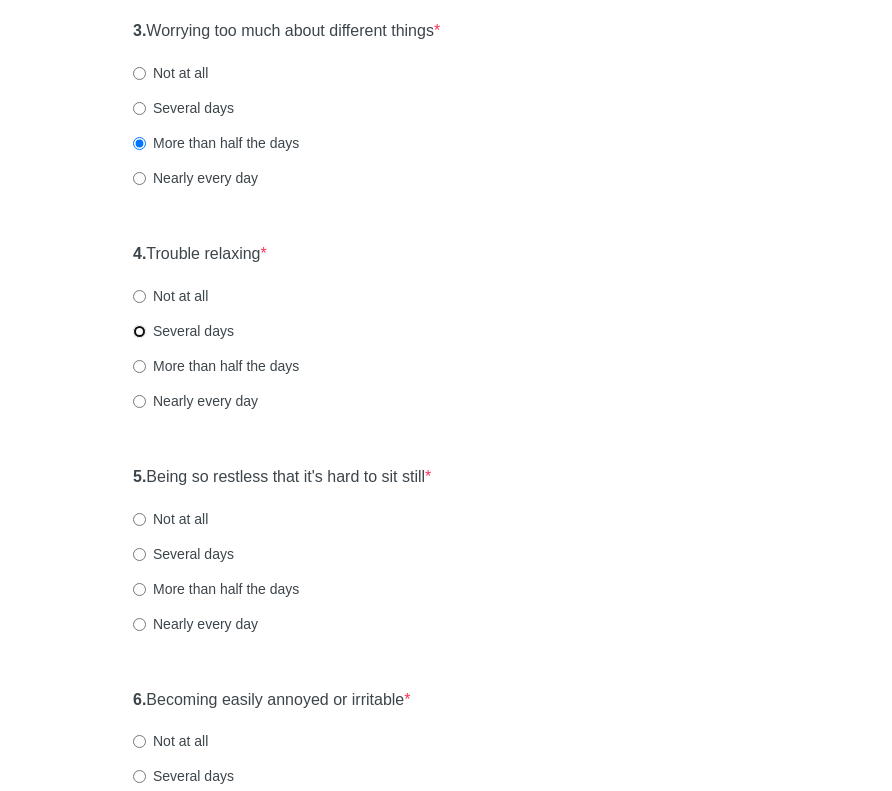 click on "Several days" at bounding box center (139, 331) 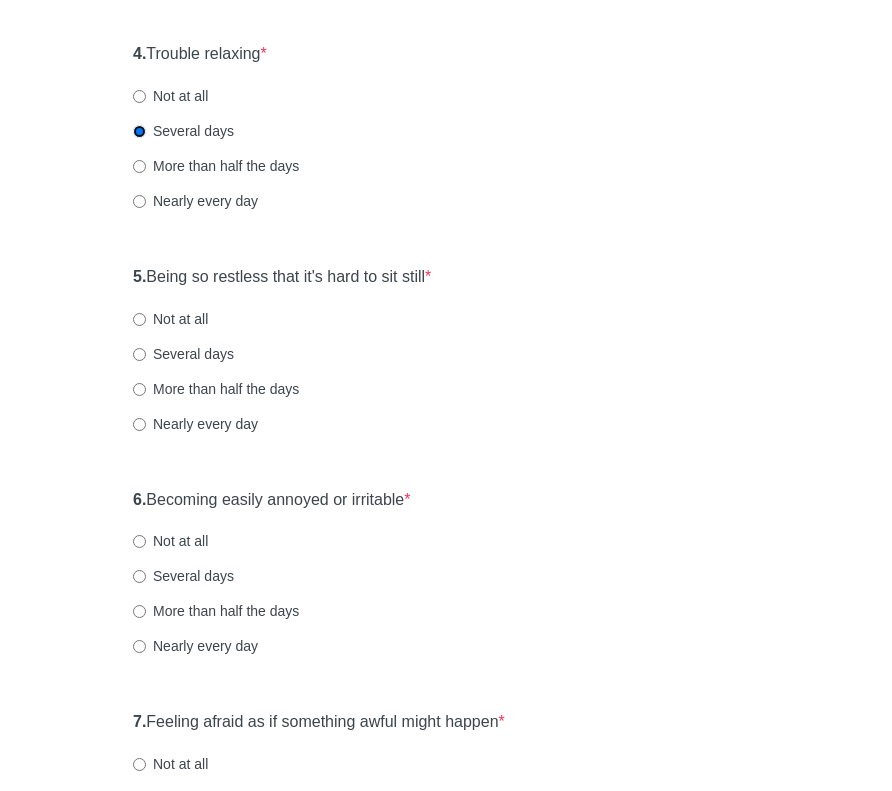 scroll, scrollTop: 1000, scrollLeft: 0, axis: vertical 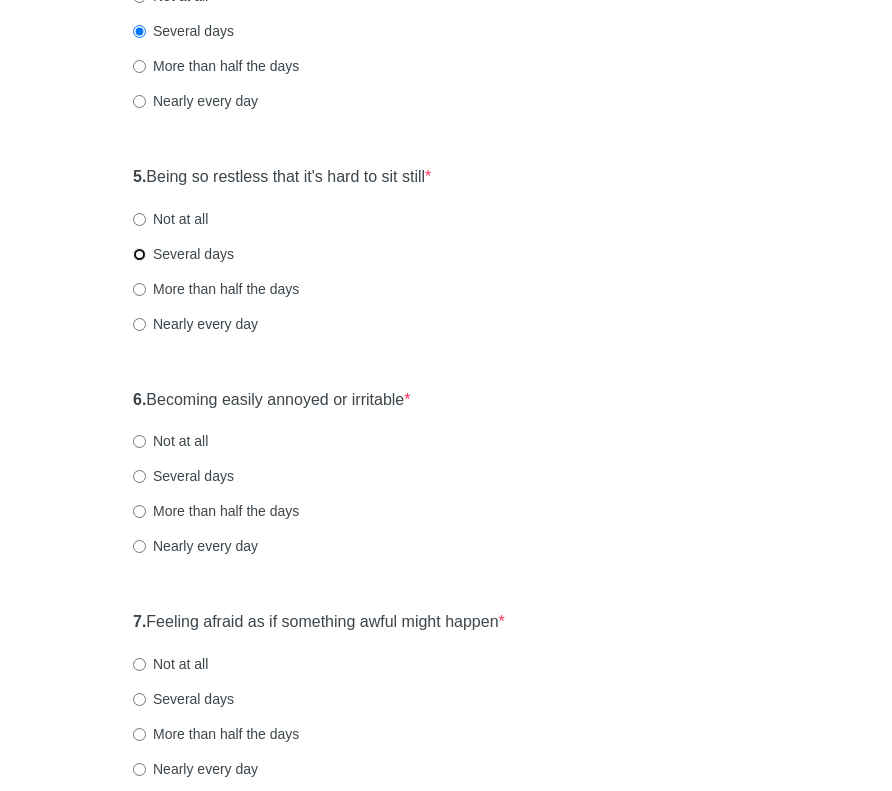 click on "Several days" at bounding box center [139, 254] 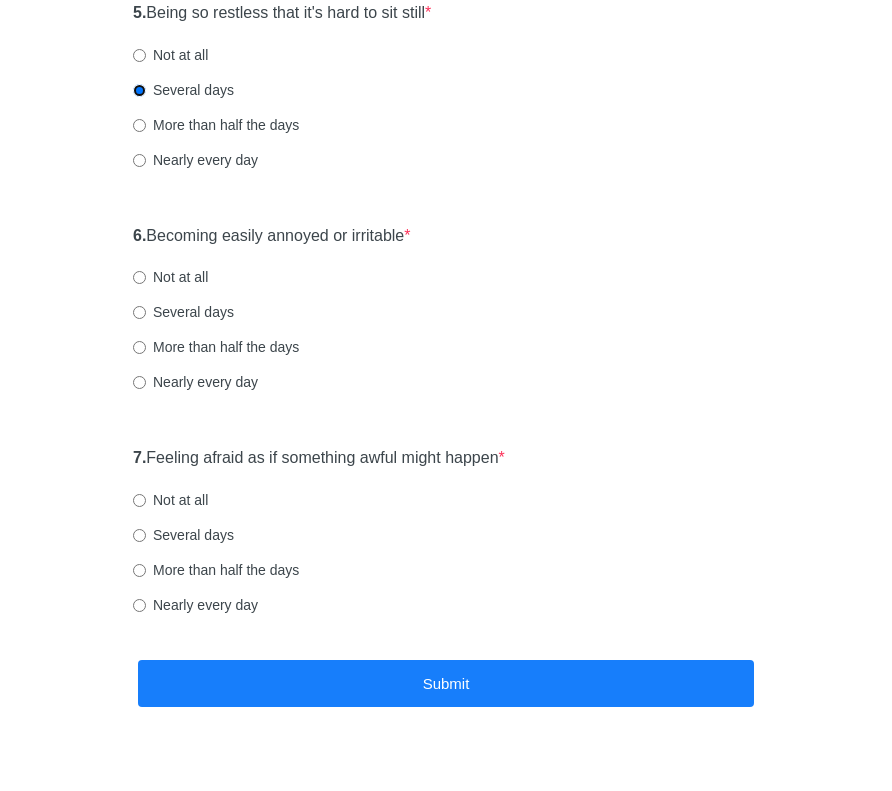 scroll, scrollTop: 1200, scrollLeft: 0, axis: vertical 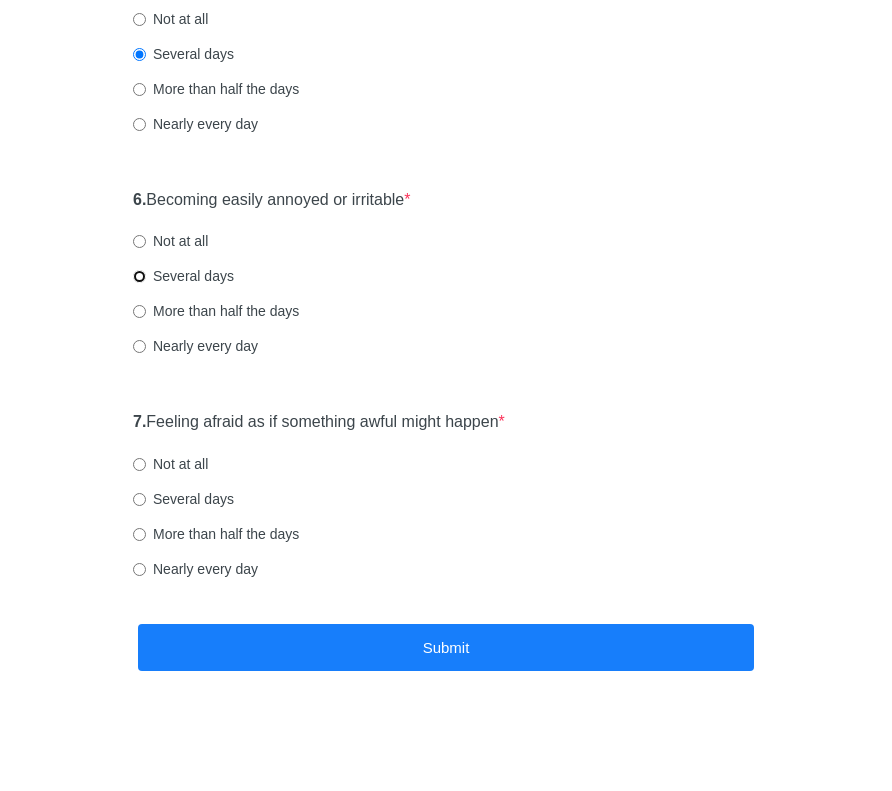 click on "Several days" at bounding box center (139, 276) 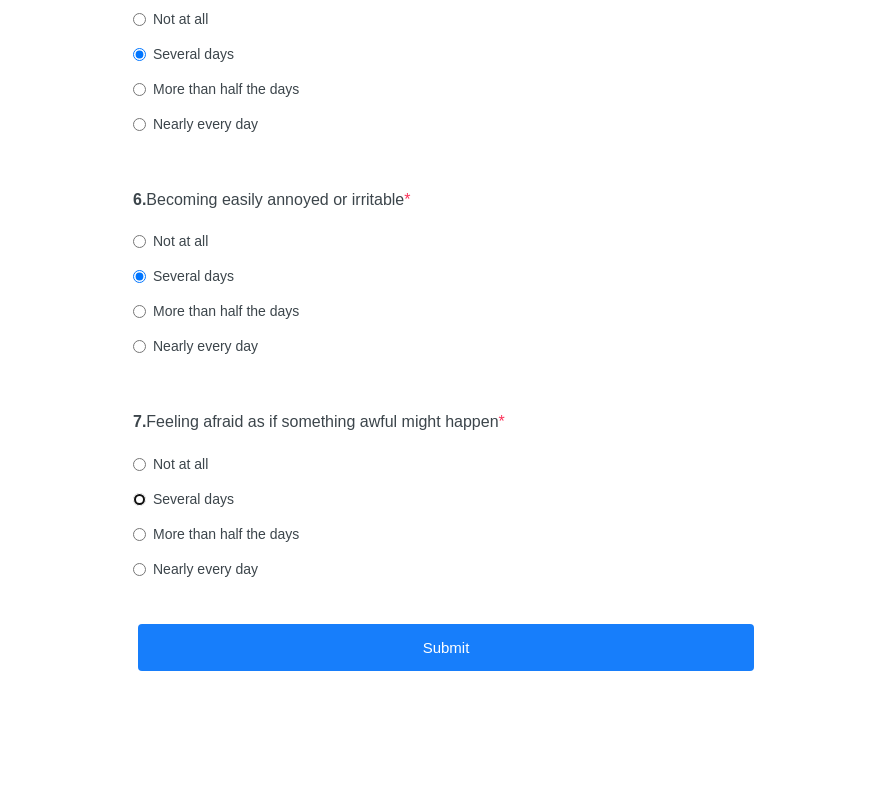click on "Several days" at bounding box center (139, 499) 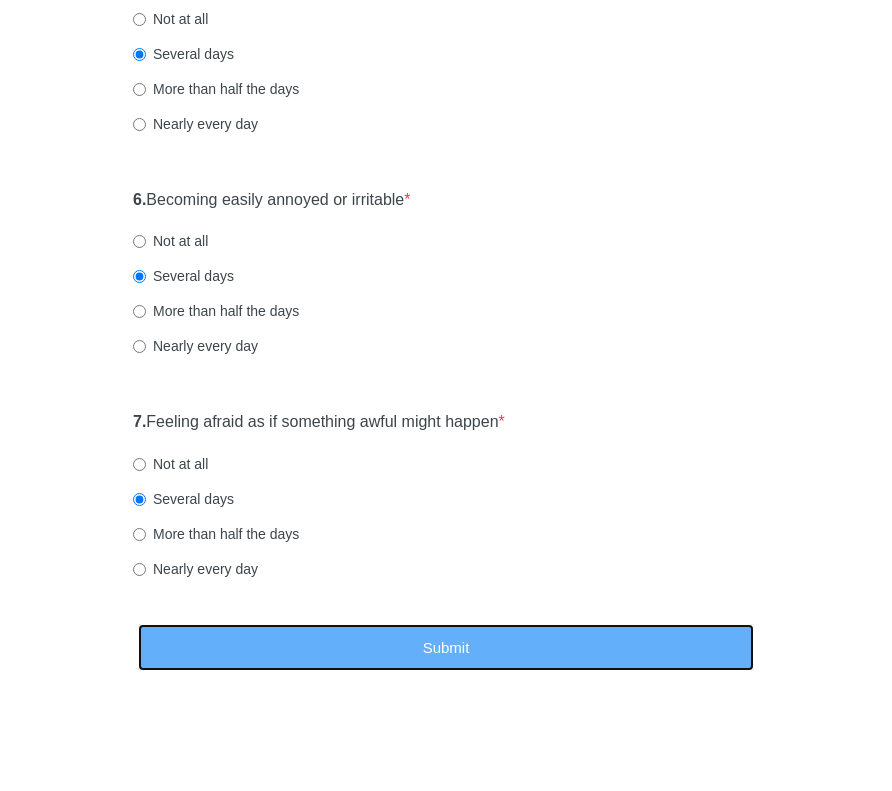 click on "Submit" at bounding box center (446, 647) 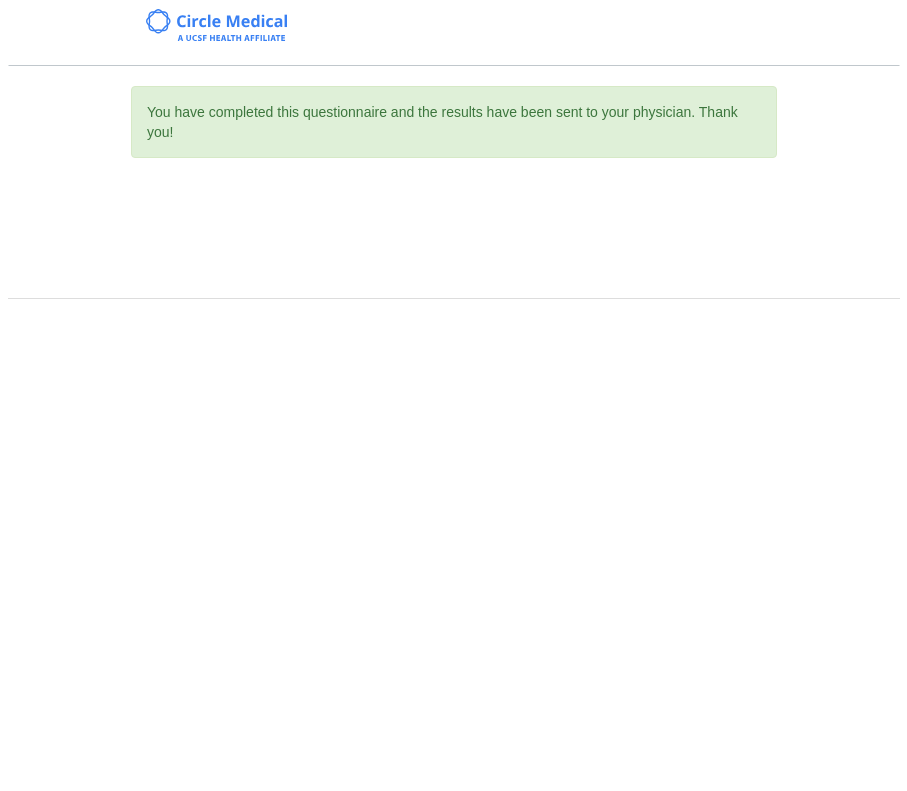 scroll, scrollTop: 0, scrollLeft: 0, axis: both 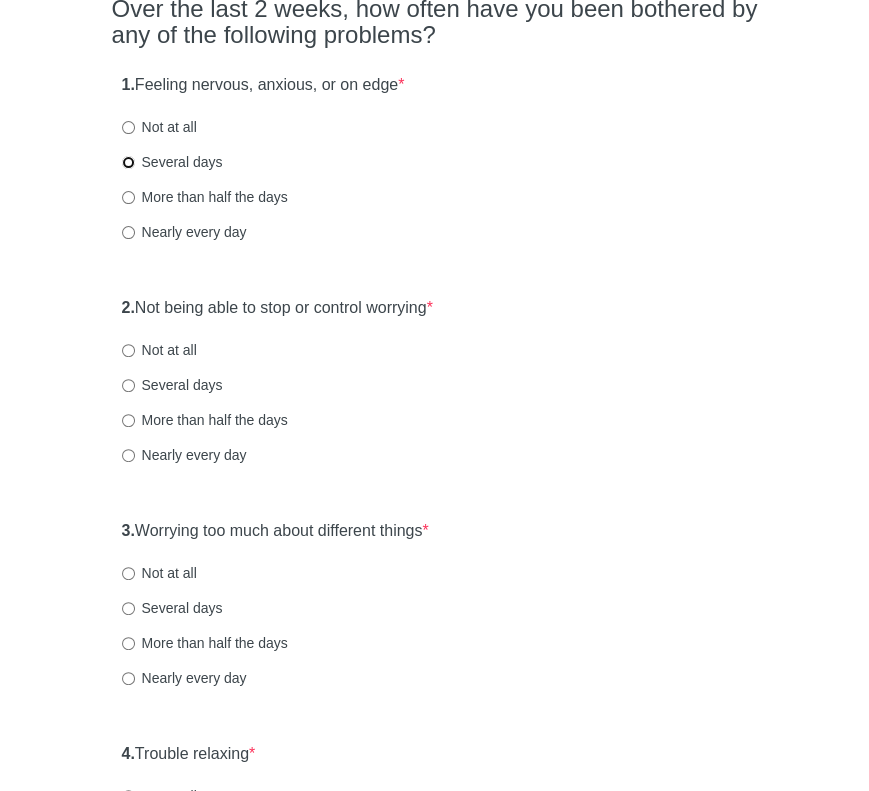 click on "Several days" at bounding box center [128, 162] 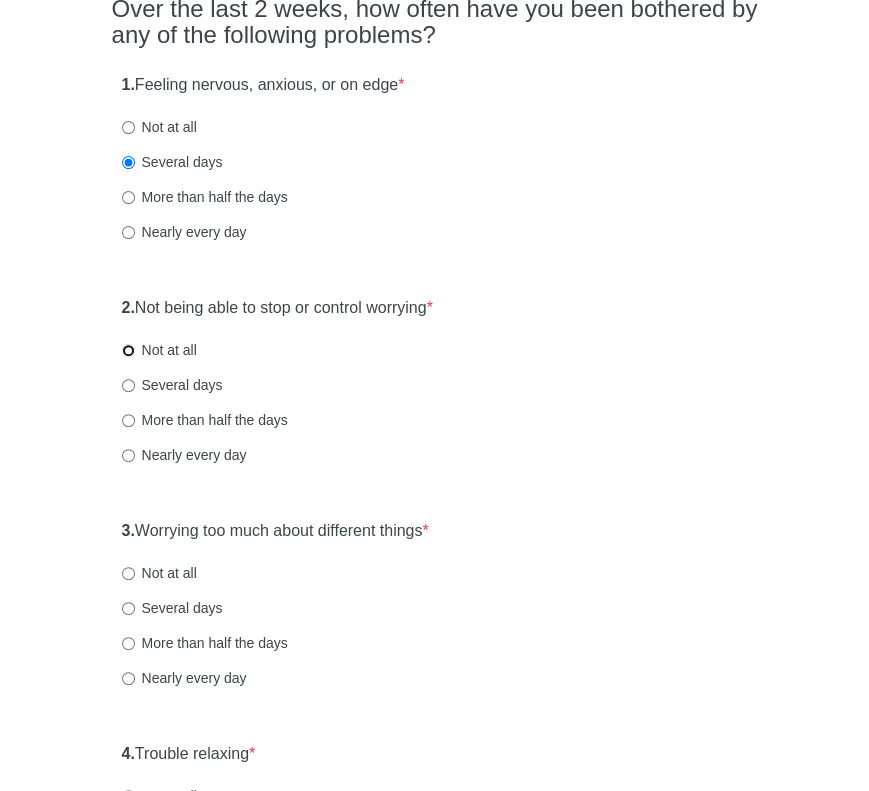 click on "Not at all" at bounding box center [128, 350] 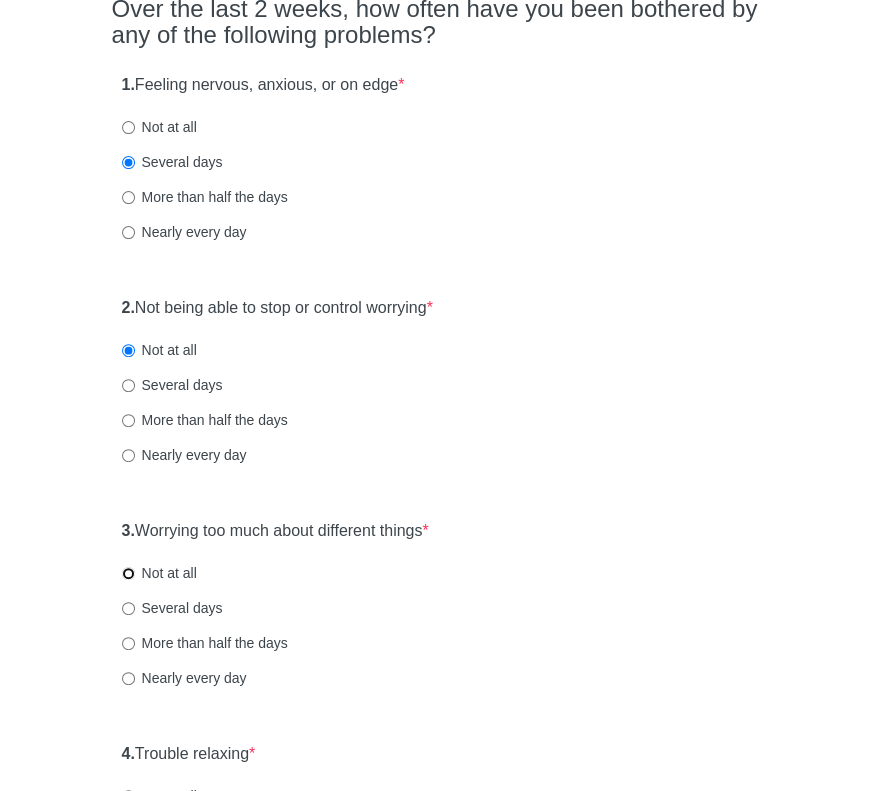 click on "Not at all" at bounding box center [128, 573] 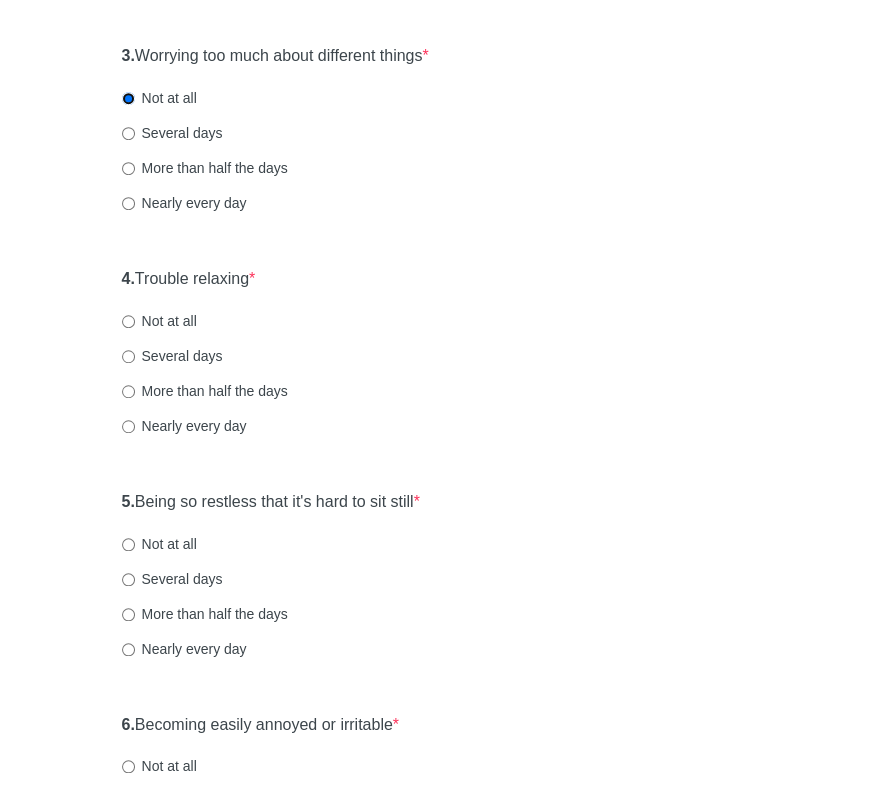 scroll, scrollTop: 800, scrollLeft: 0, axis: vertical 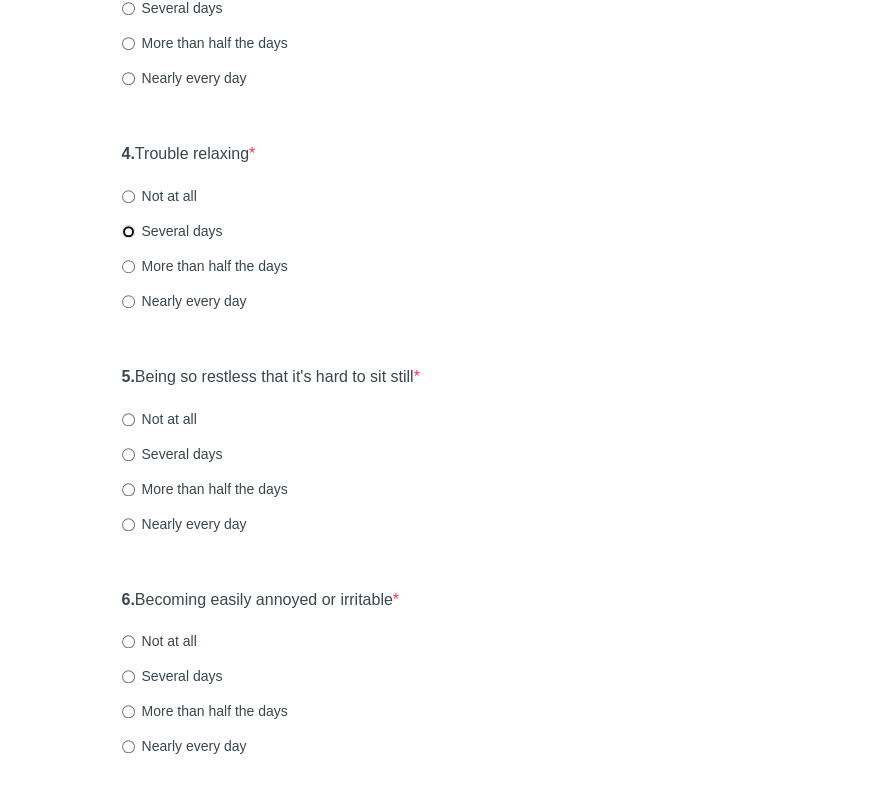 click on "Several days" at bounding box center (128, 231) 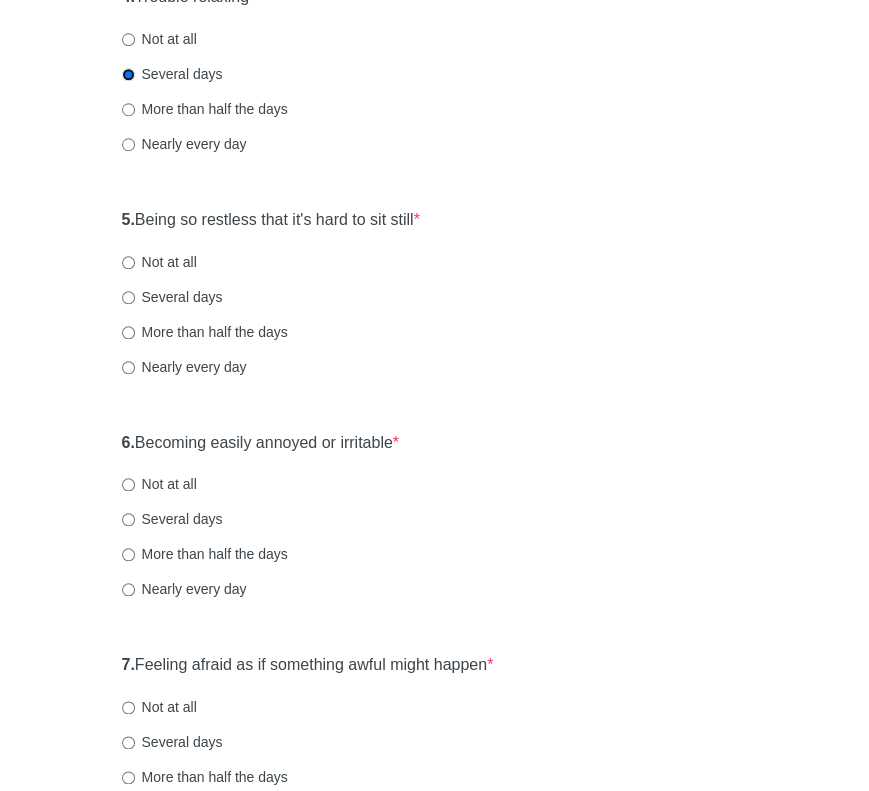 scroll, scrollTop: 1000, scrollLeft: 0, axis: vertical 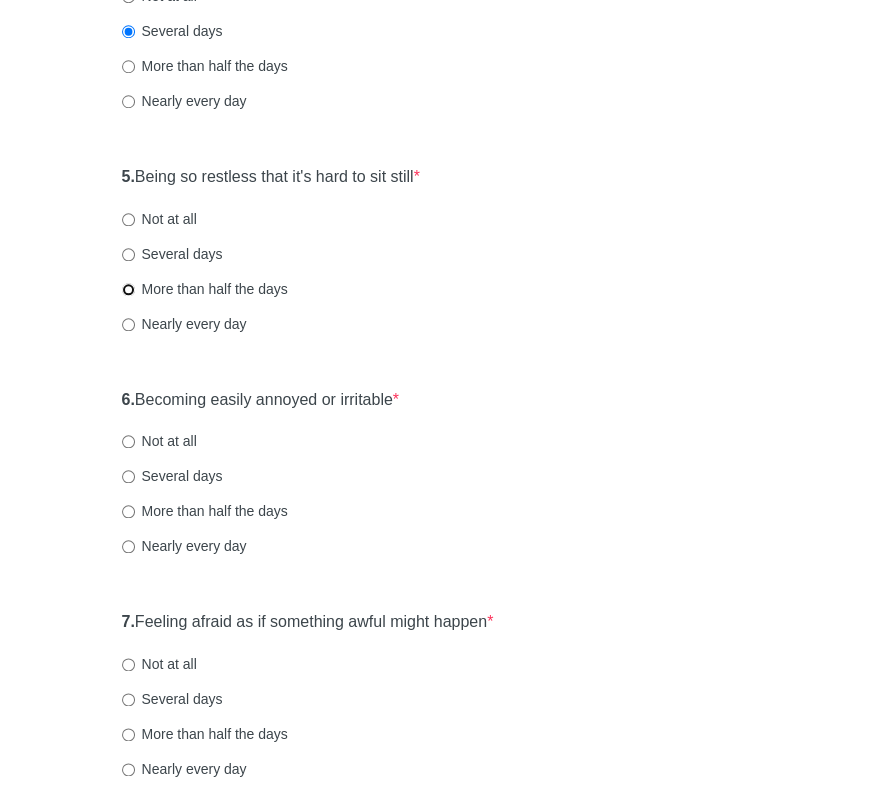 click on "More than half the days" at bounding box center [128, 289] 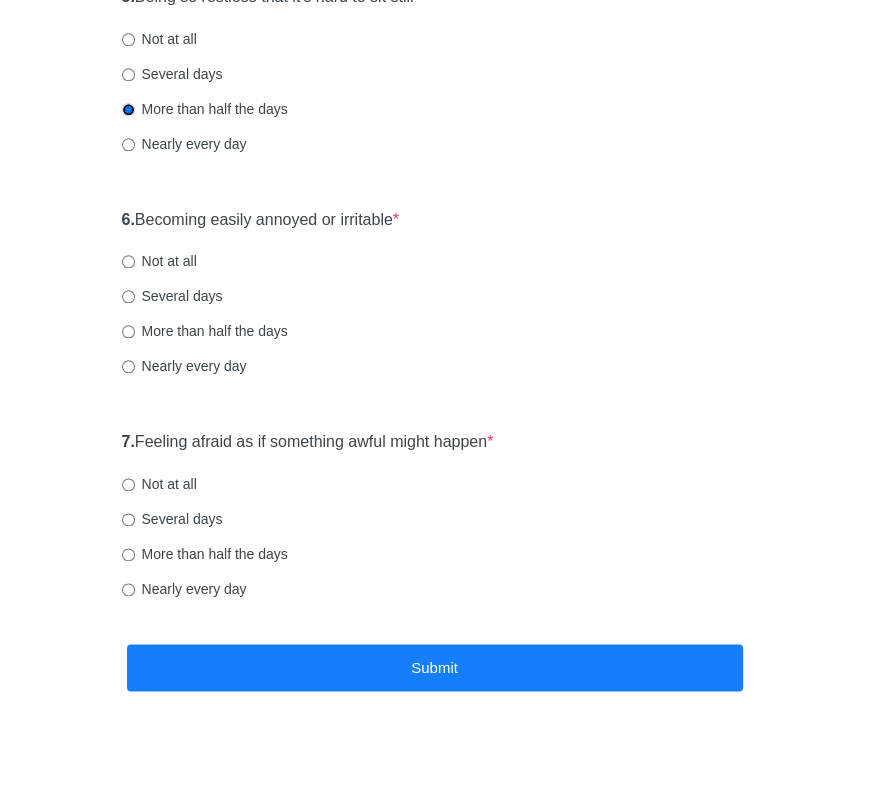 scroll, scrollTop: 1200, scrollLeft: 0, axis: vertical 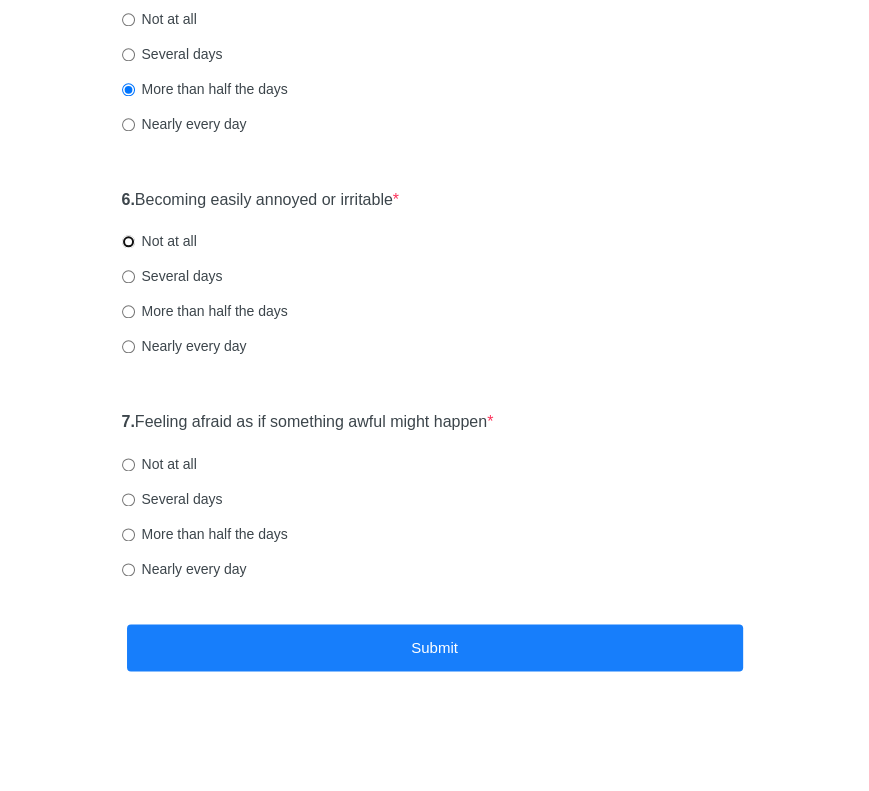 click on "Not at all" at bounding box center [128, 241] 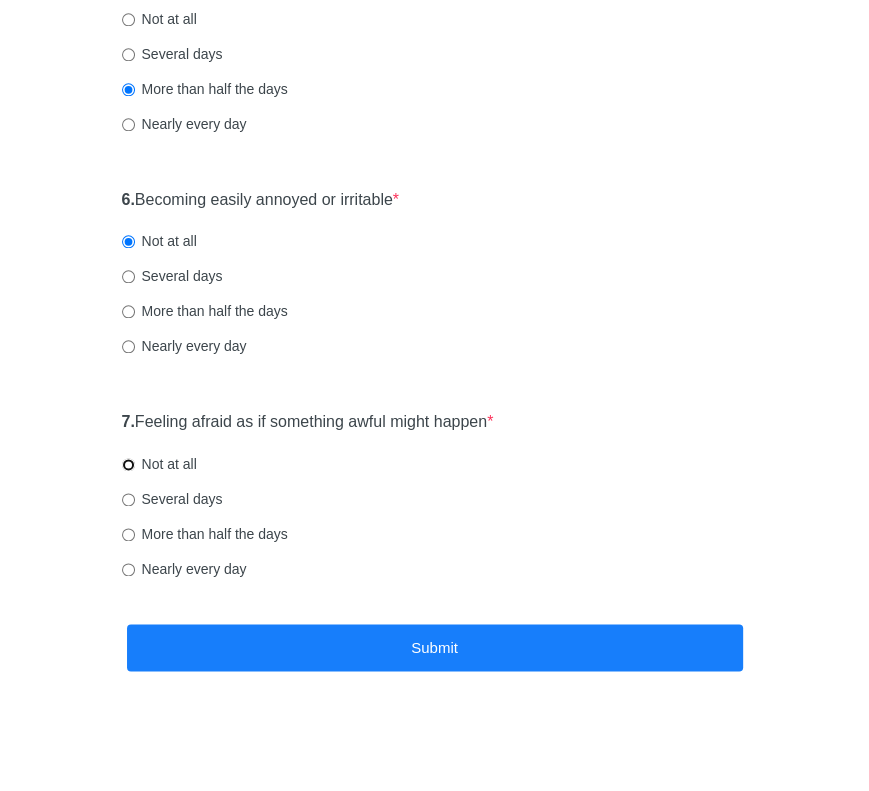 click on "Not at all" at bounding box center (128, 464) 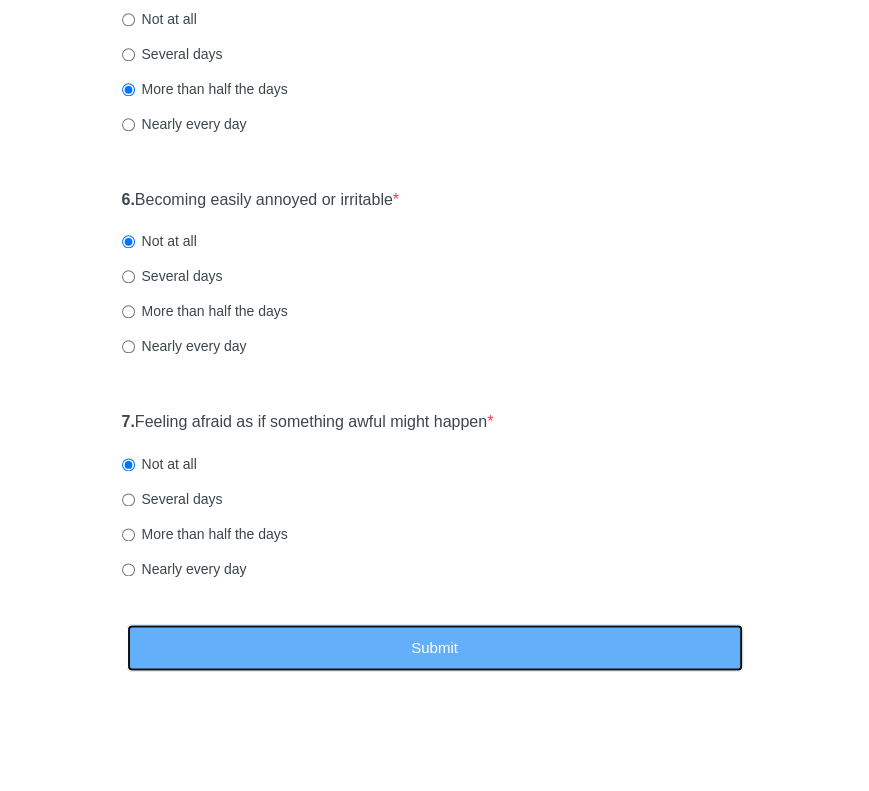 click on "Submit" at bounding box center [435, 647] 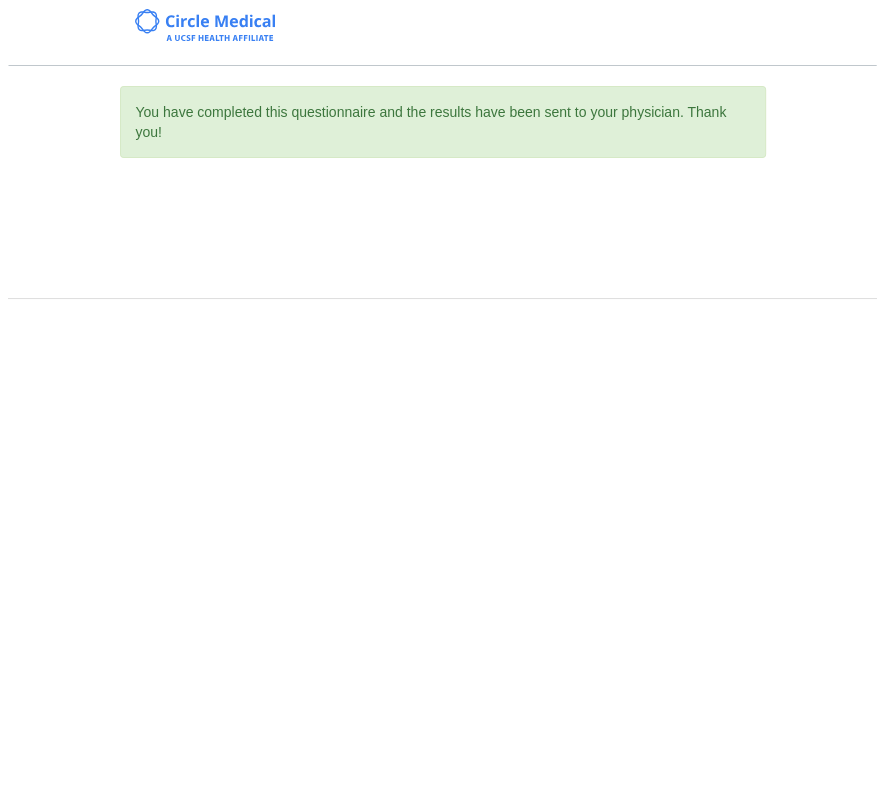 scroll, scrollTop: 0, scrollLeft: 0, axis: both 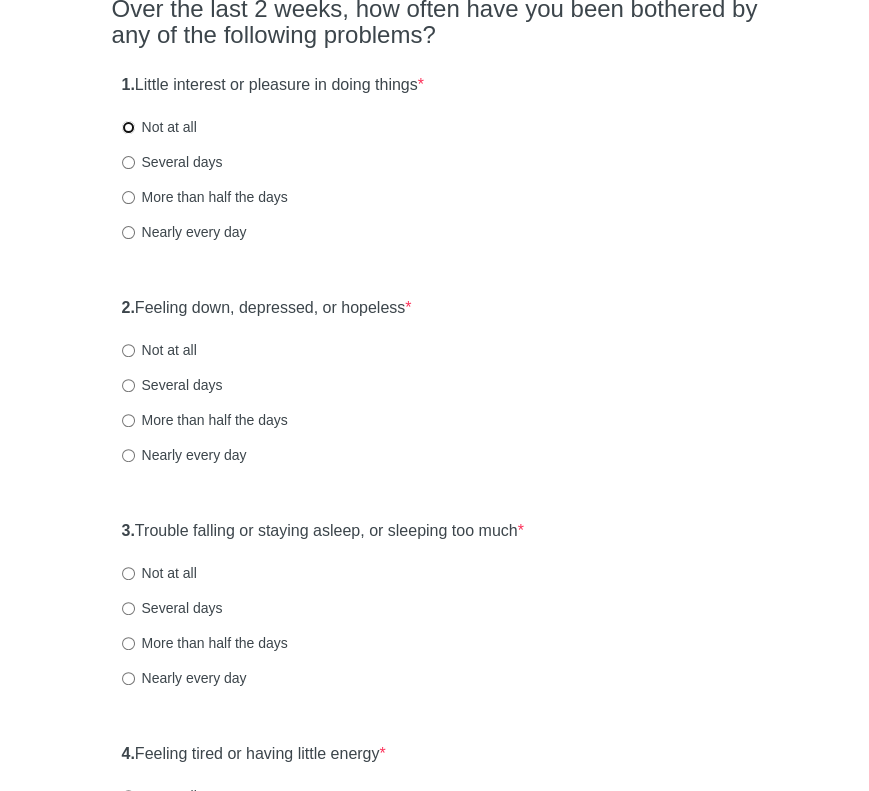 click on "Not at all" at bounding box center [128, 127] 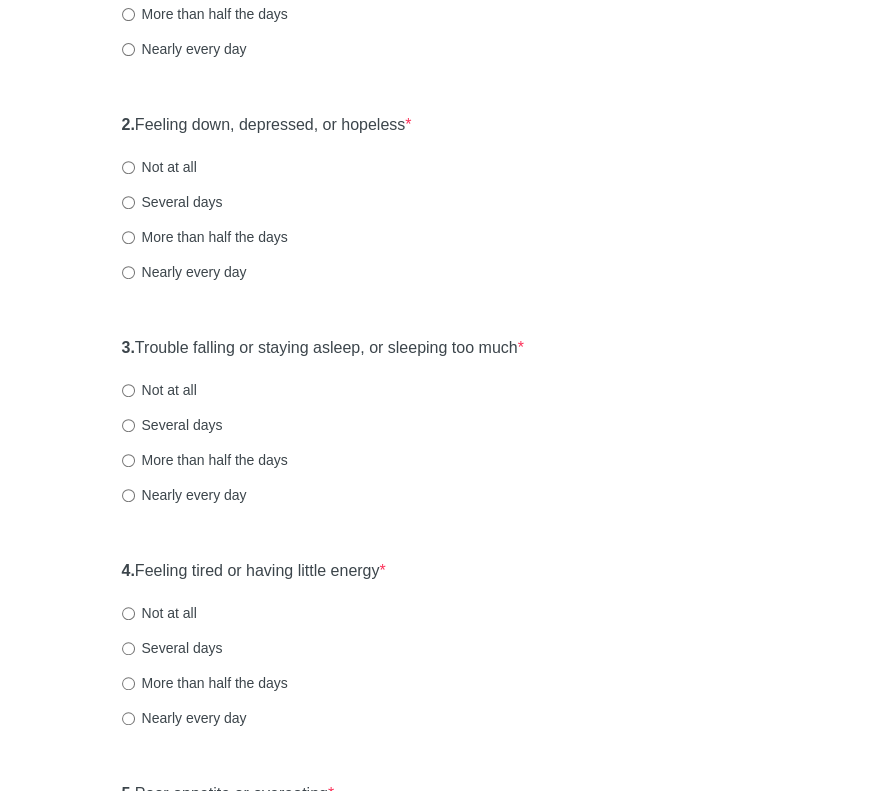 scroll, scrollTop: 400, scrollLeft: 0, axis: vertical 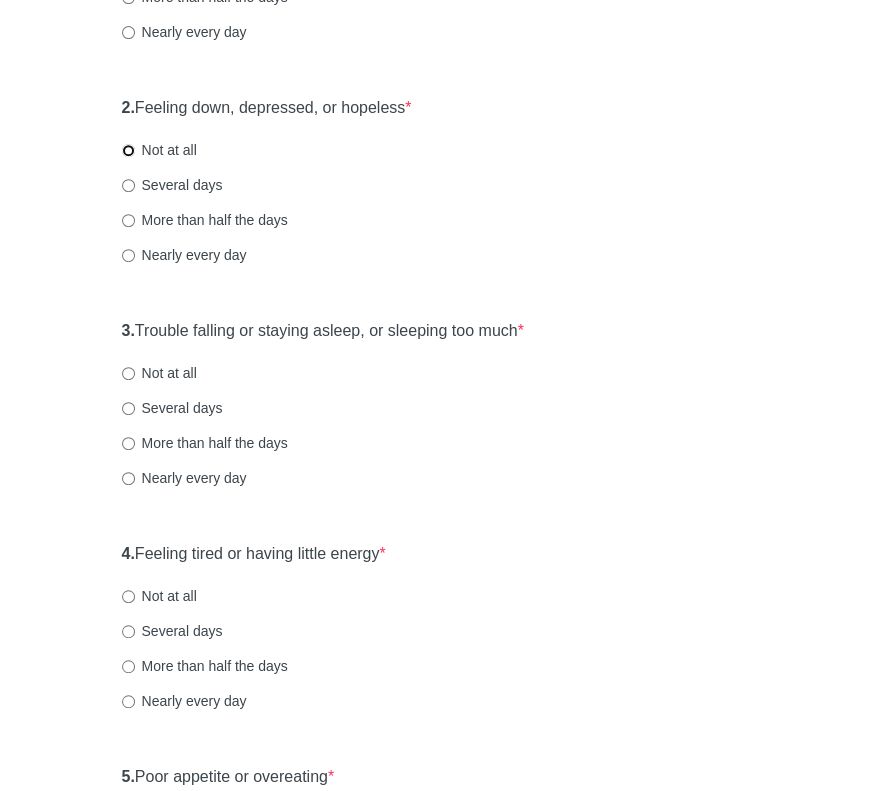 click on "Not at all" at bounding box center [128, 150] 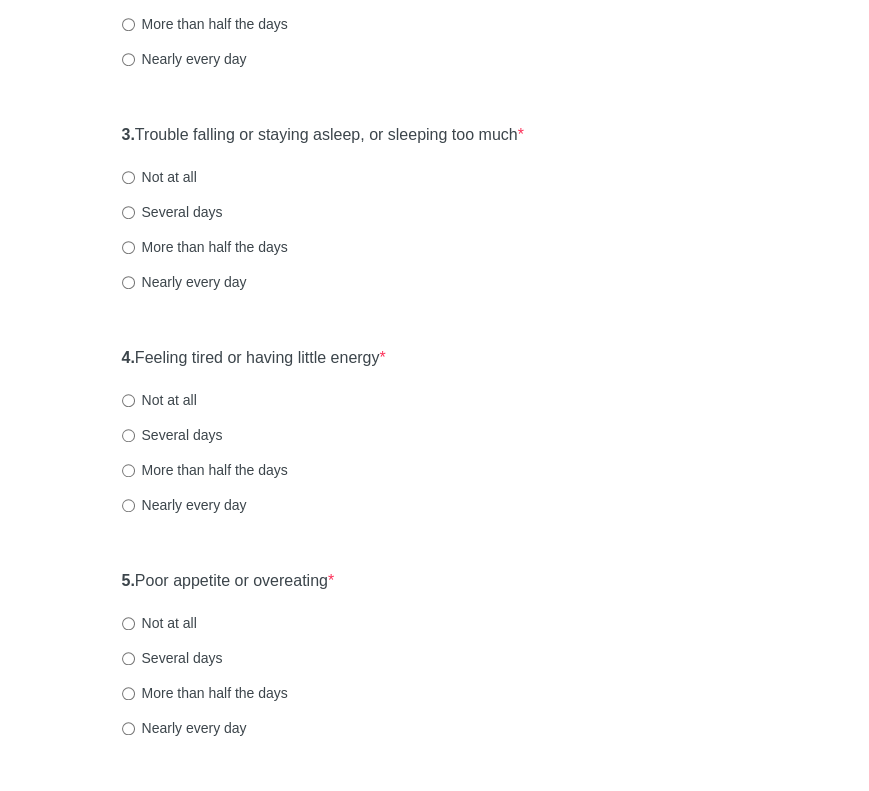 scroll, scrollTop: 600, scrollLeft: 0, axis: vertical 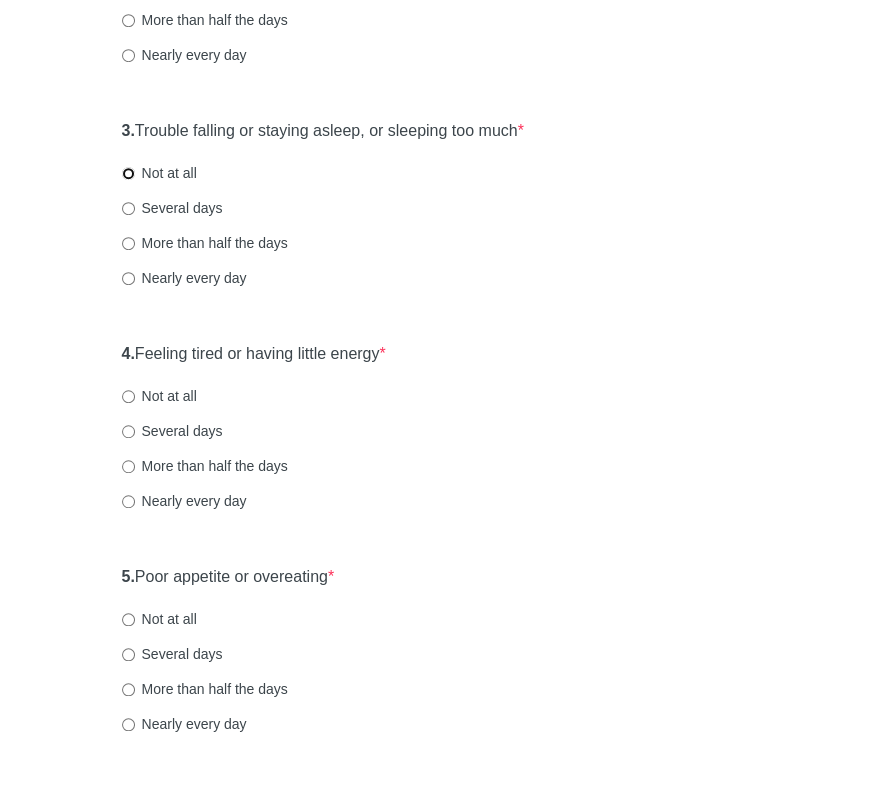 click on "Not at all" at bounding box center [128, 173] 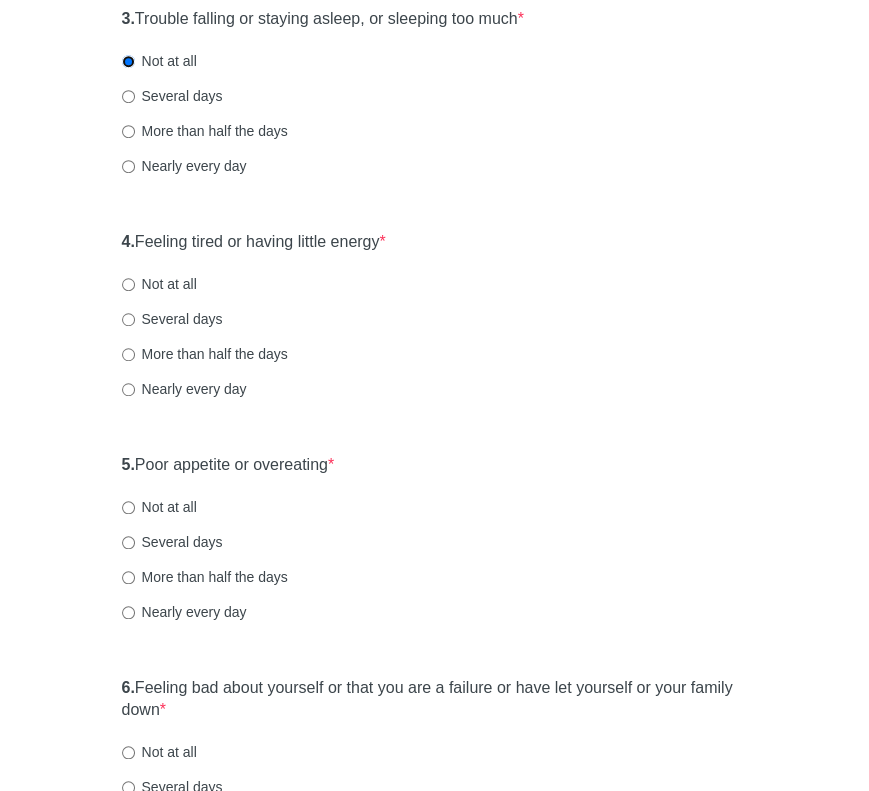scroll, scrollTop: 800, scrollLeft: 0, axis: vertical 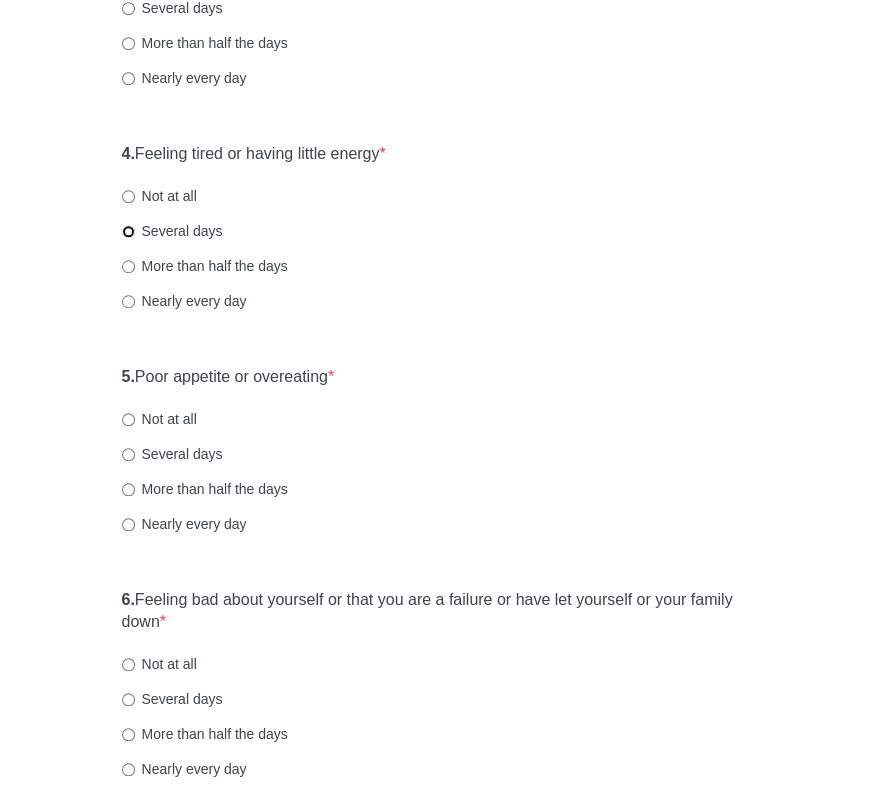 click on "Several days" at bounding box center [128, 231] 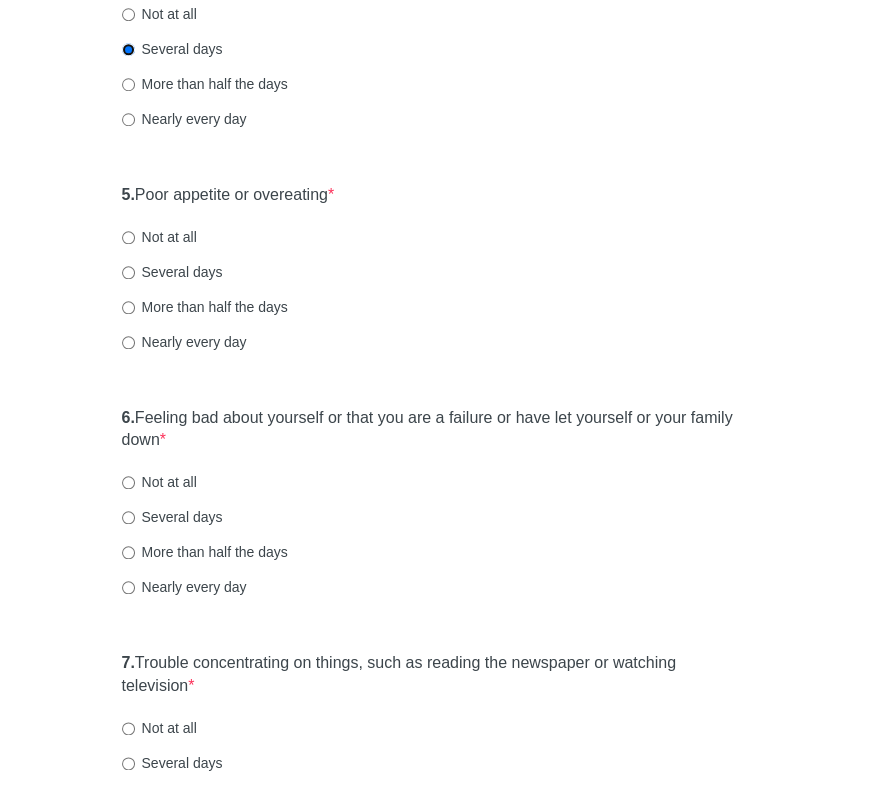 scroll, scrollTop: 1000, scrollLeft: 0, axis: vertical 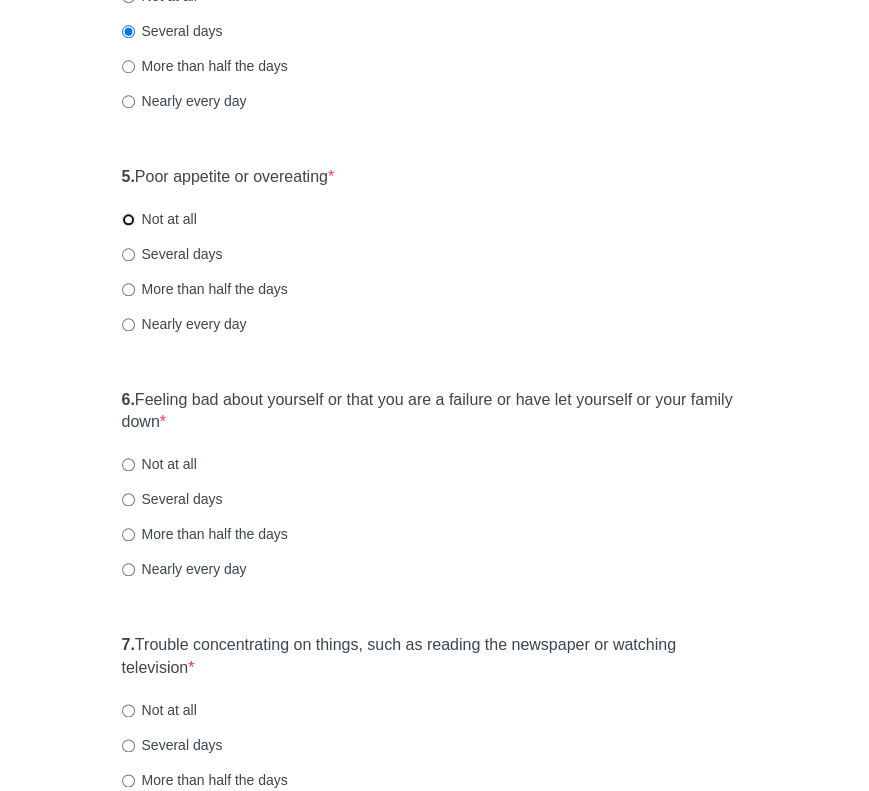 click on "Not at all" at bounding box center [128, 219] 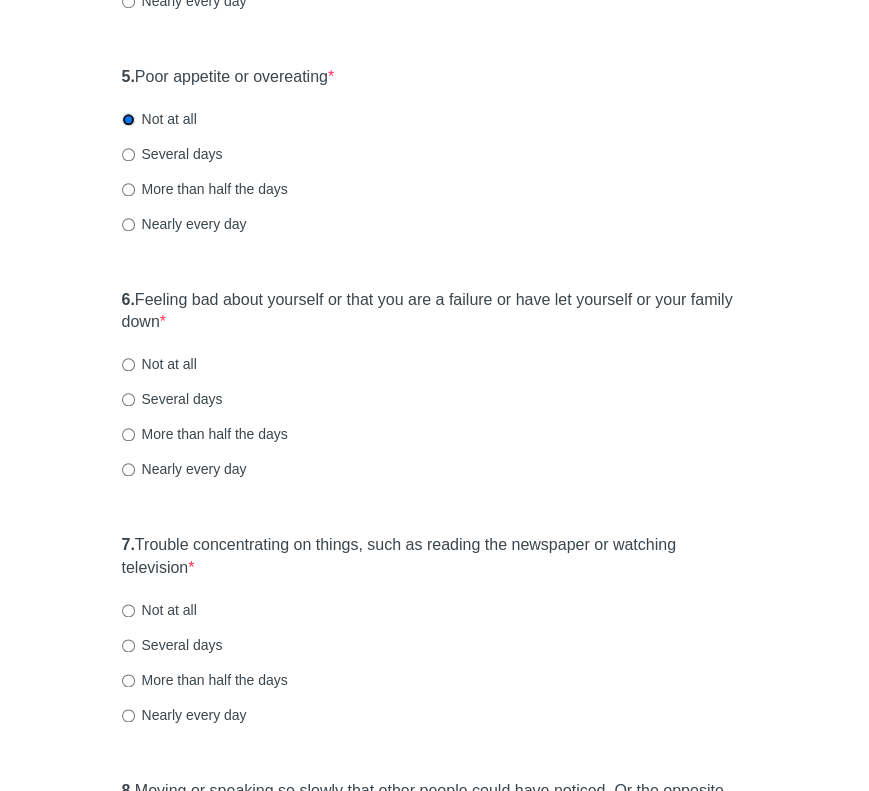scroll, scrollTop: 1200, scrollLeft: 0, axis: vertical 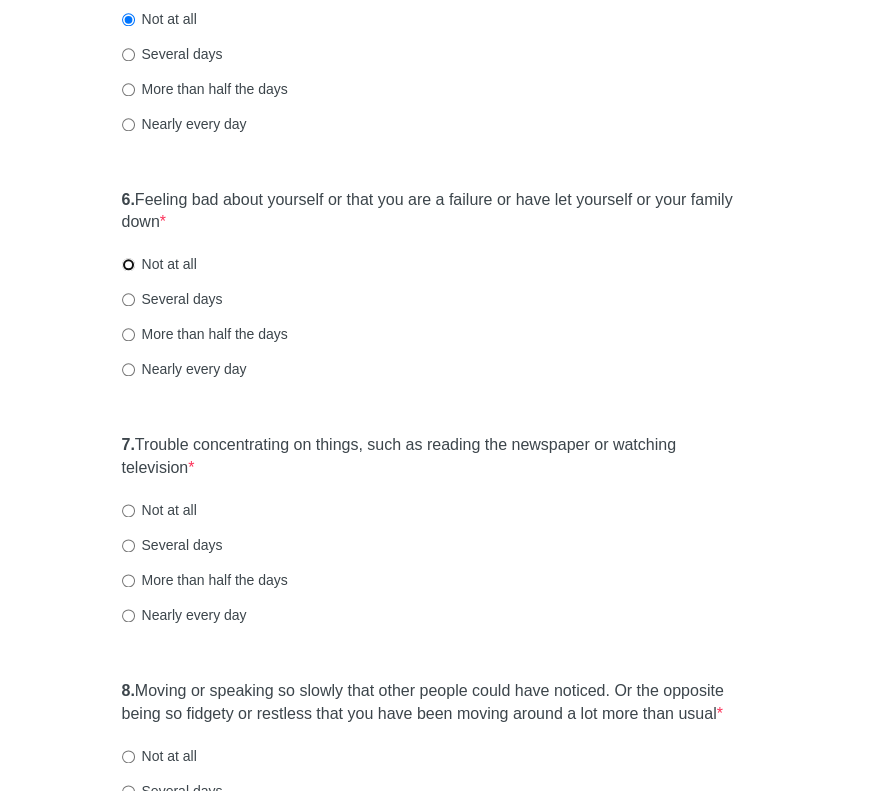 click on "Not at all" at bounding box center (128, 264) 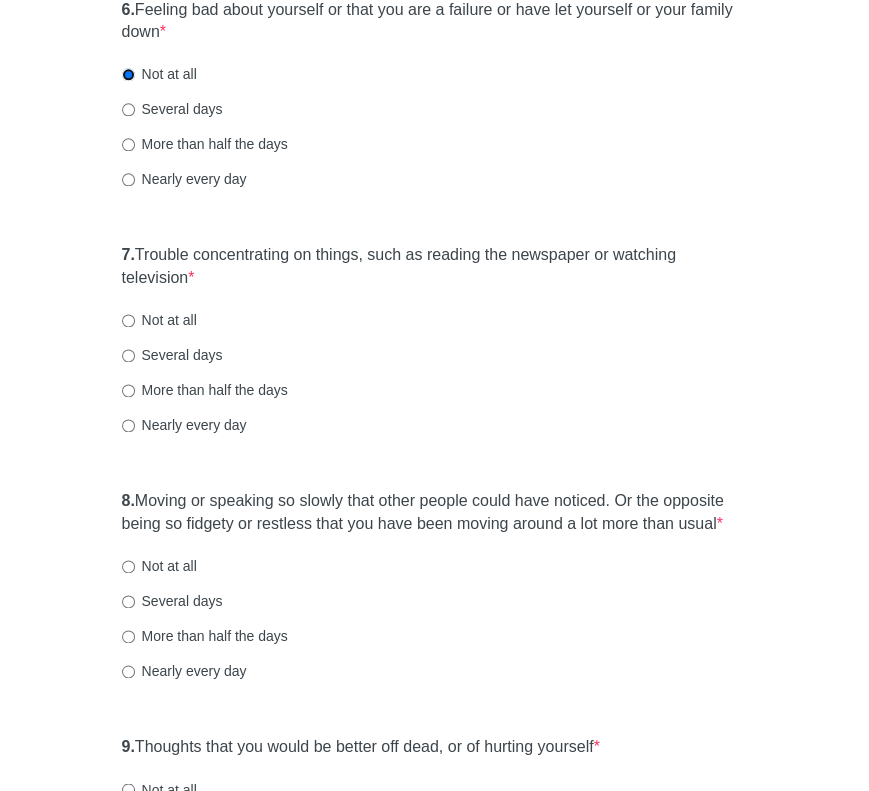 scroll, scrollTop: 1500, scrollLeft: 0, axis: vertical 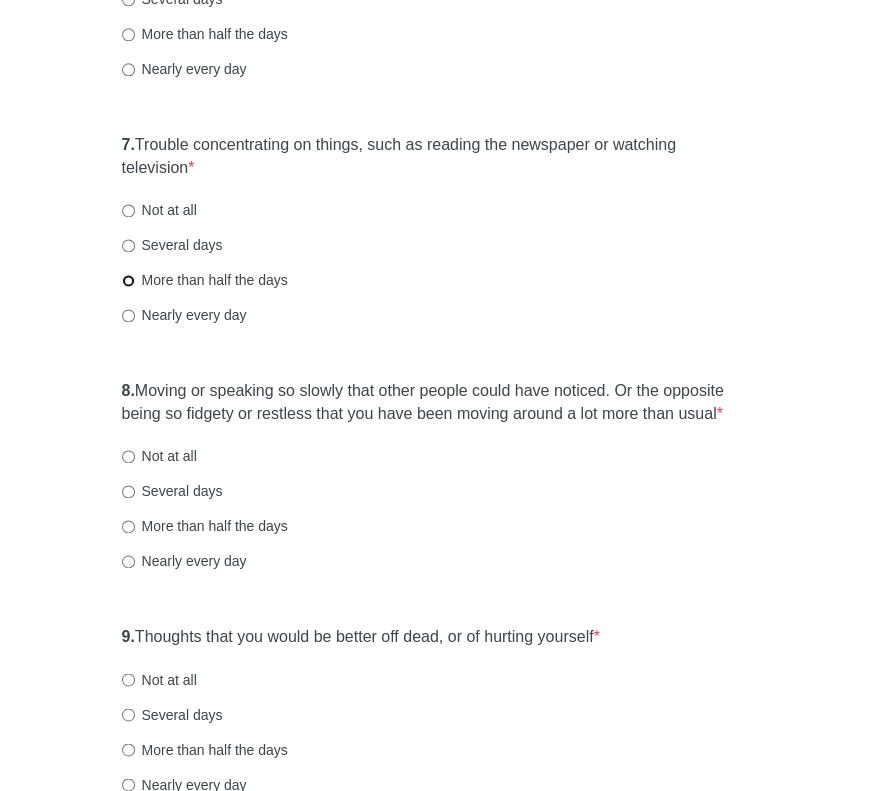 click on "More than half the days" at bounding box center [128, 280] 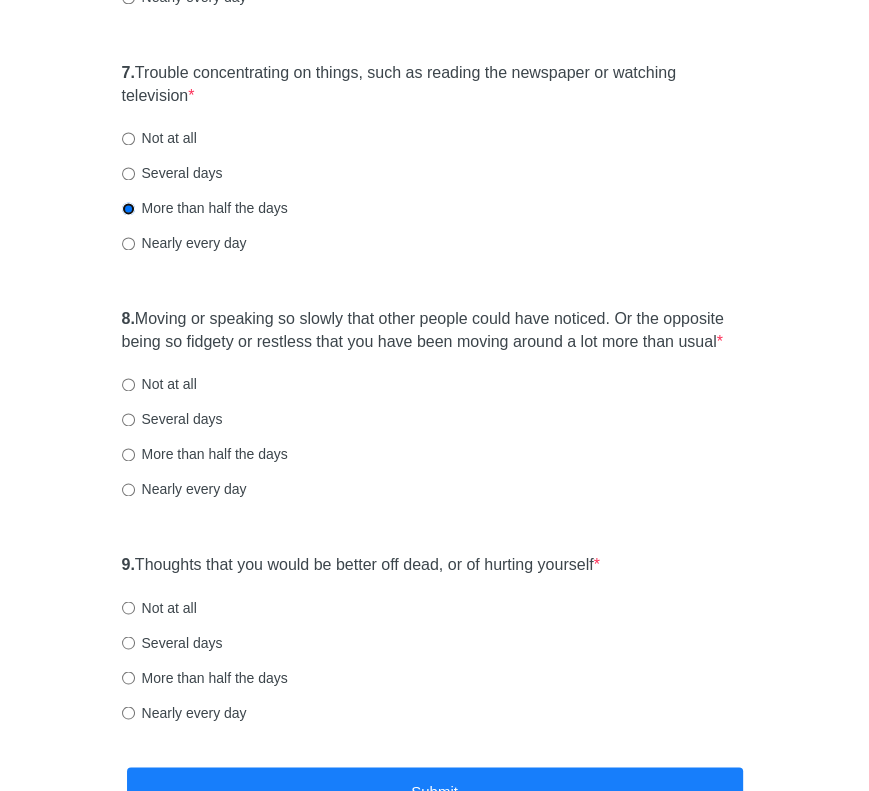 scroll, scrollTop: 1714, scrollLeft: 0, axis: vertical 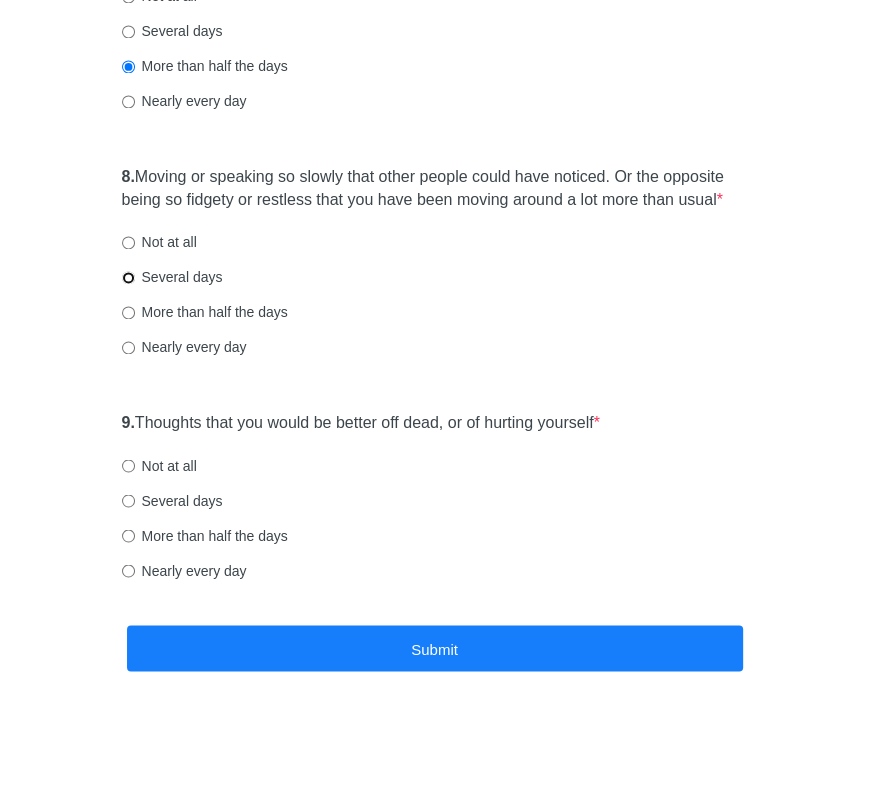click on "Several days" at bounding box center [128, 277] 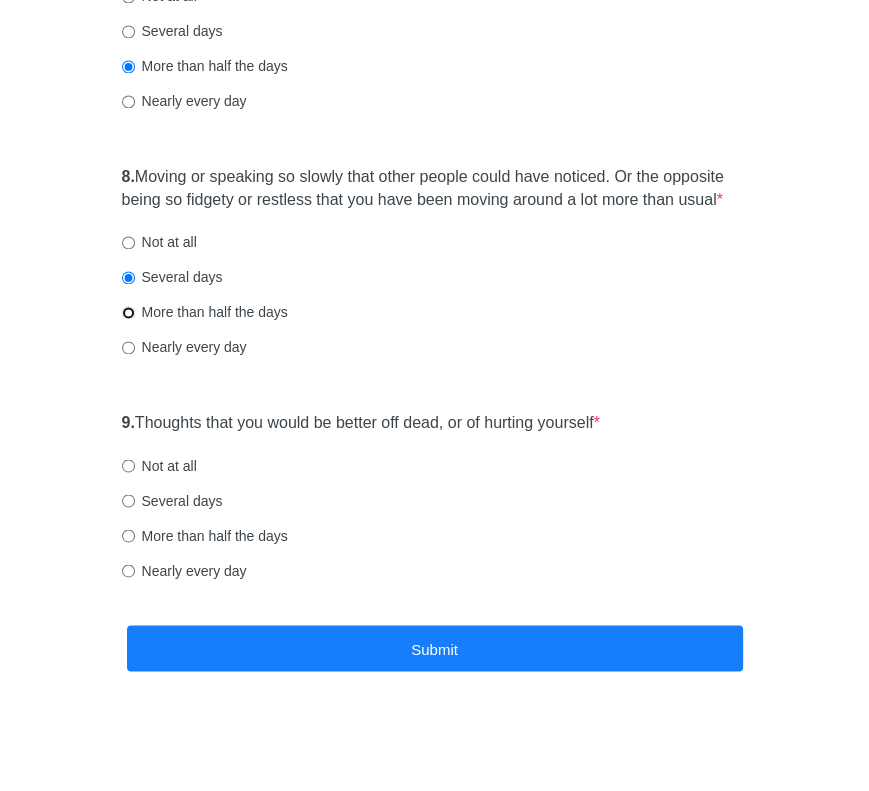 click on "More than half the days" at bounding box center [128, 312] 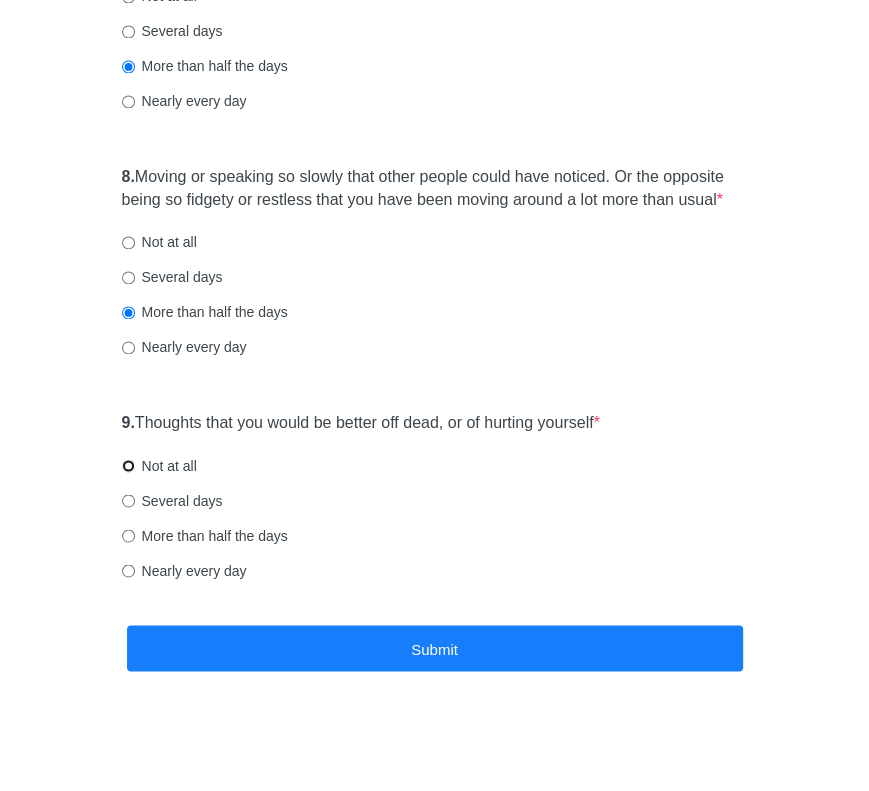 click on "Not at all" at bounding box center (128, 465) 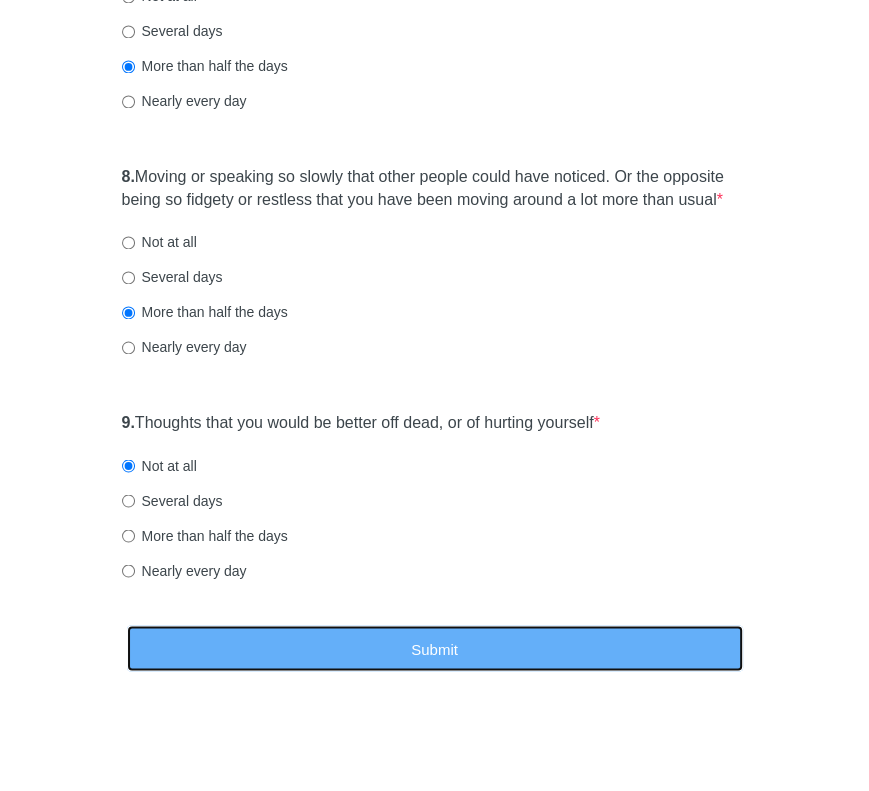 click on "Submit" at bounding box center (435, 648) 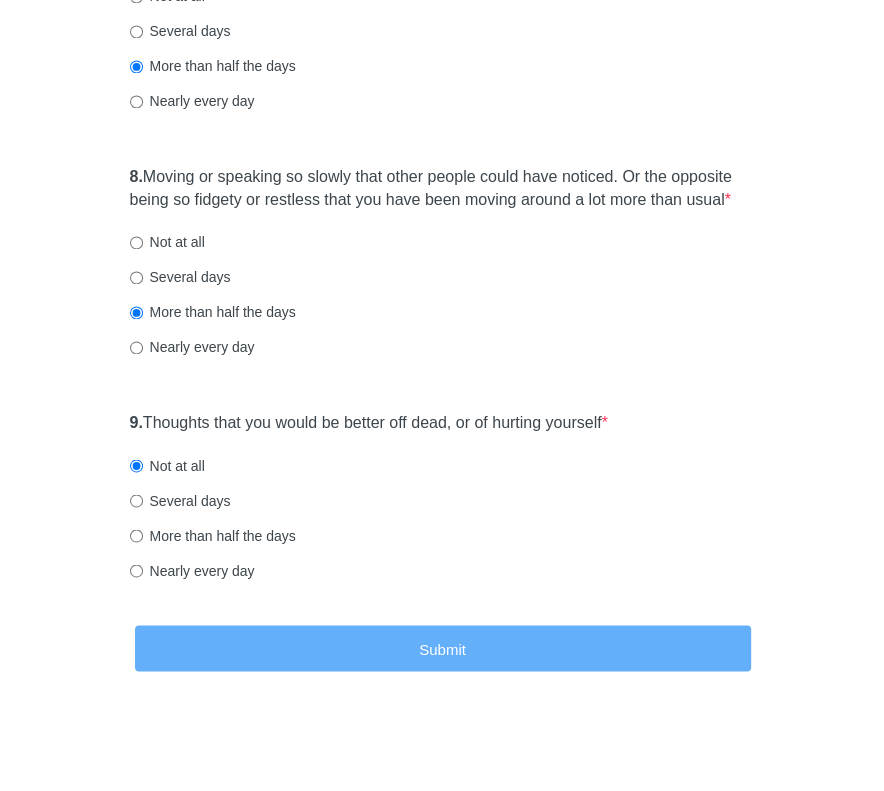 scroll, scrollTop: 0, scrollLeft: 0, axis: both 